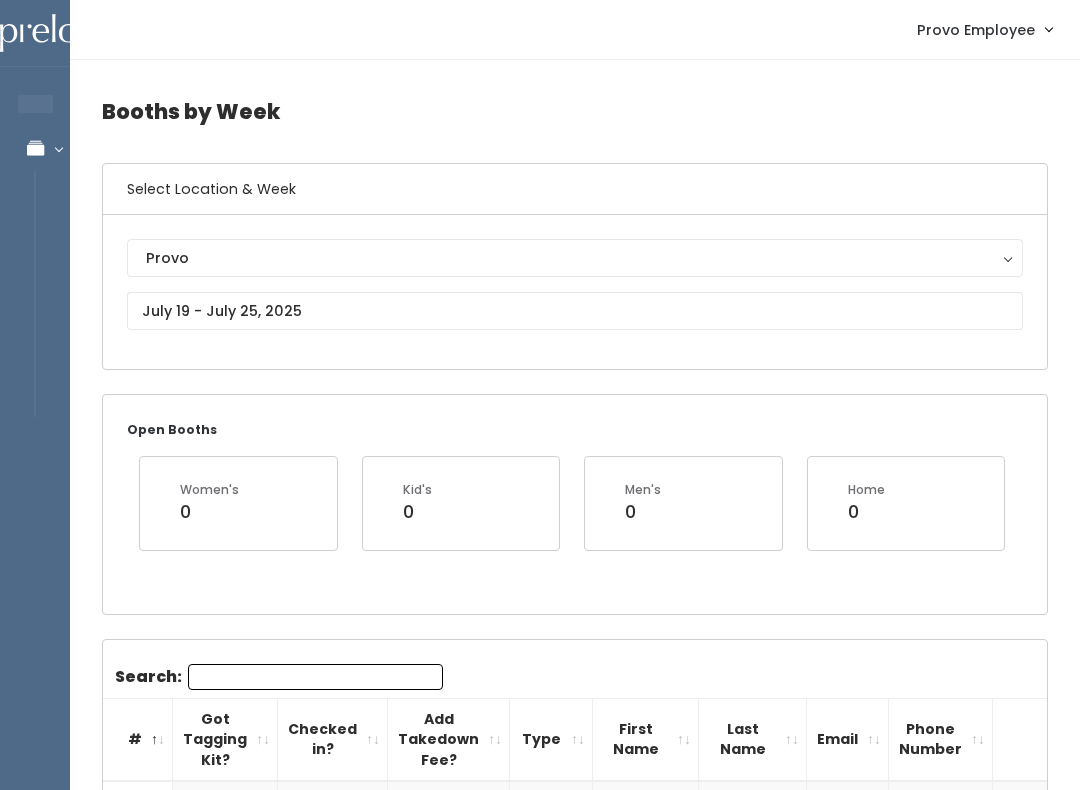 scroll, scrollTop: 1429, scrollLeft: 0, axis: vertical 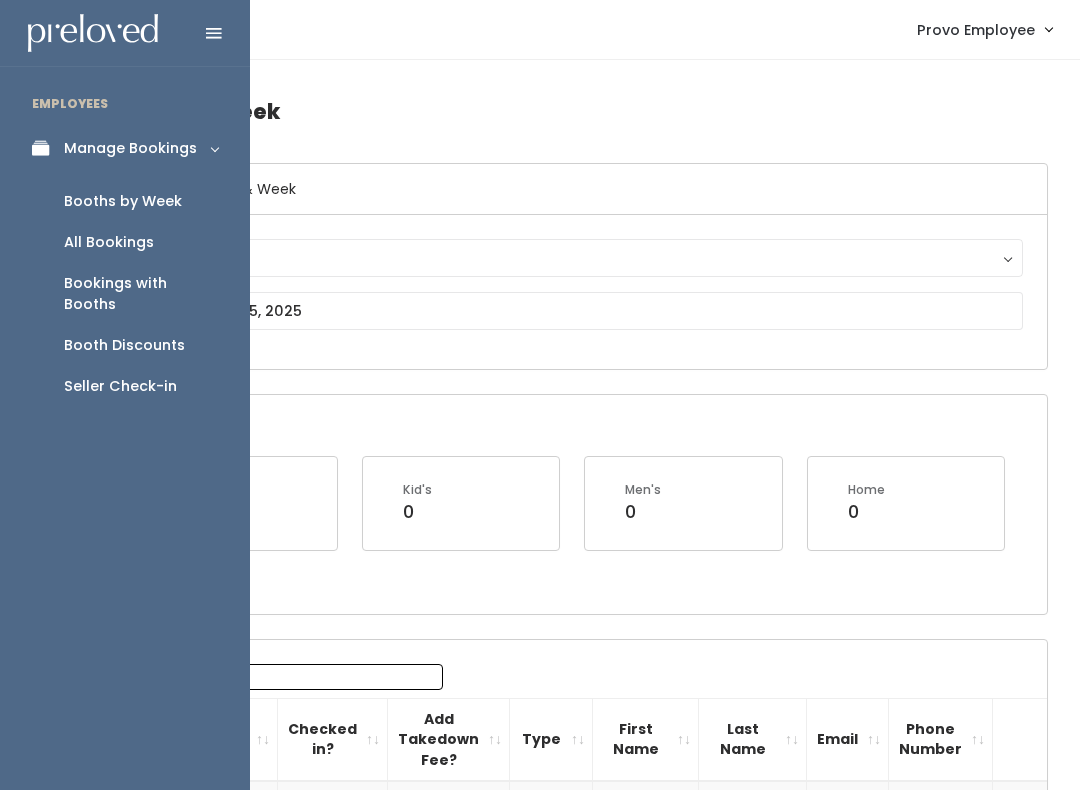 click on "Booth Discounts" at bounding box center [124, 345] 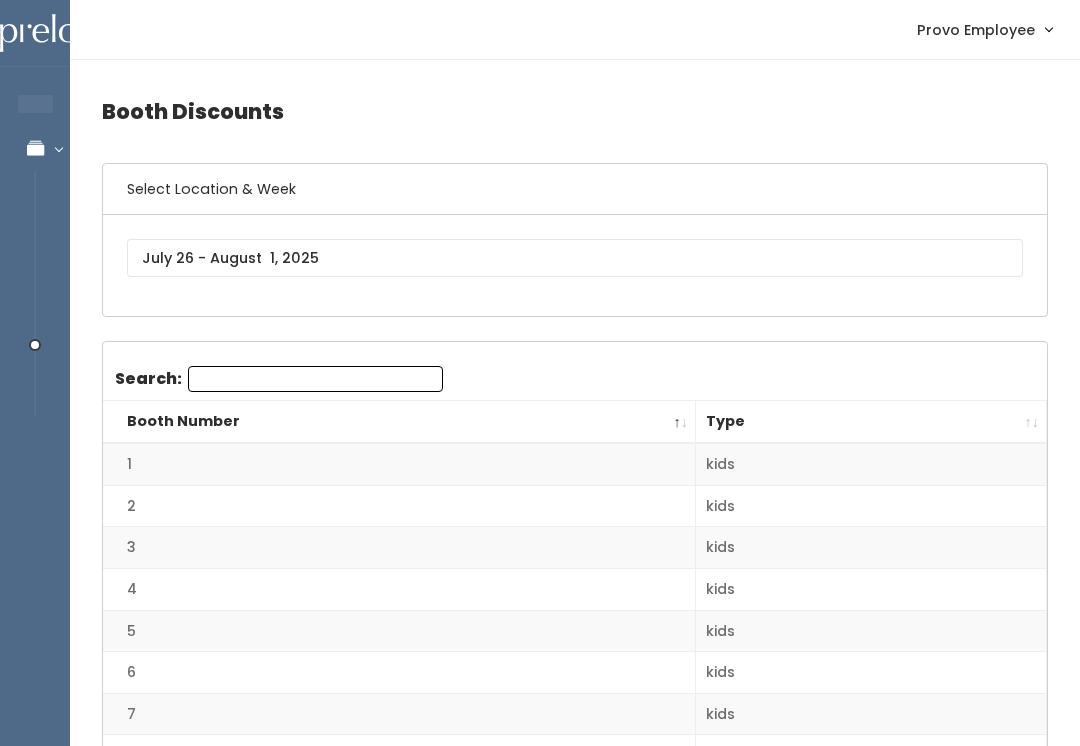 scroll, scrollTop: 0, scrollLeft: 0, axis: both 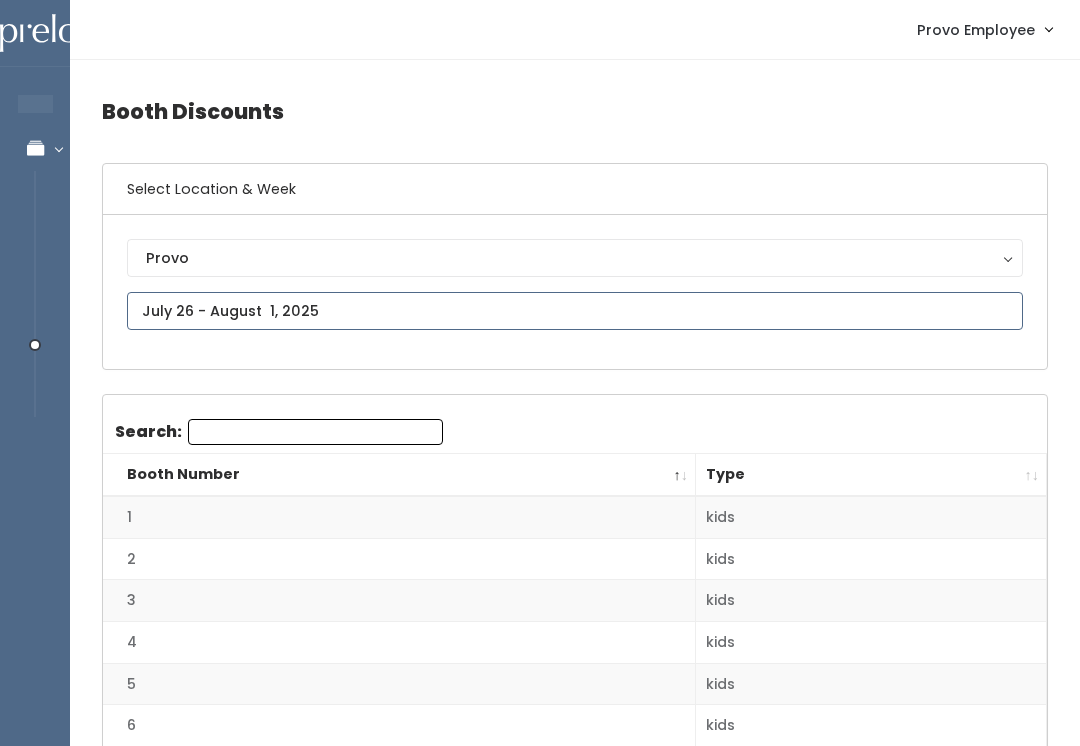 click at bounding box center [575, 311] 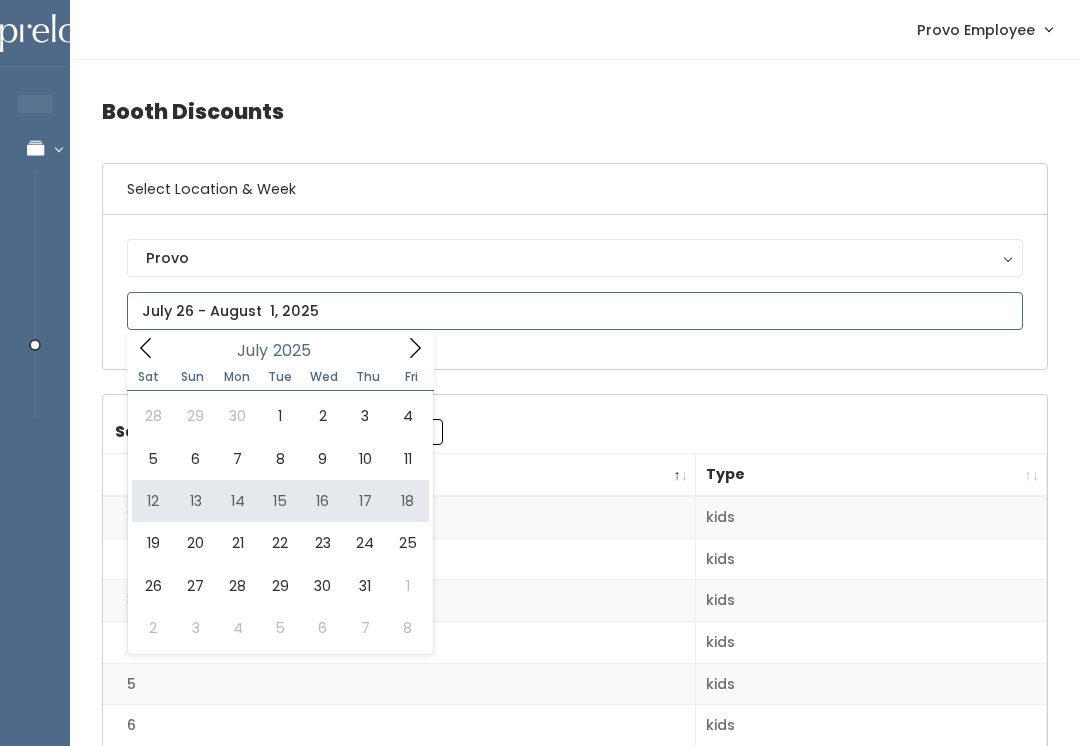 type on "[MONTH] [NUMBER] to [MONTH] [NUMBER]" 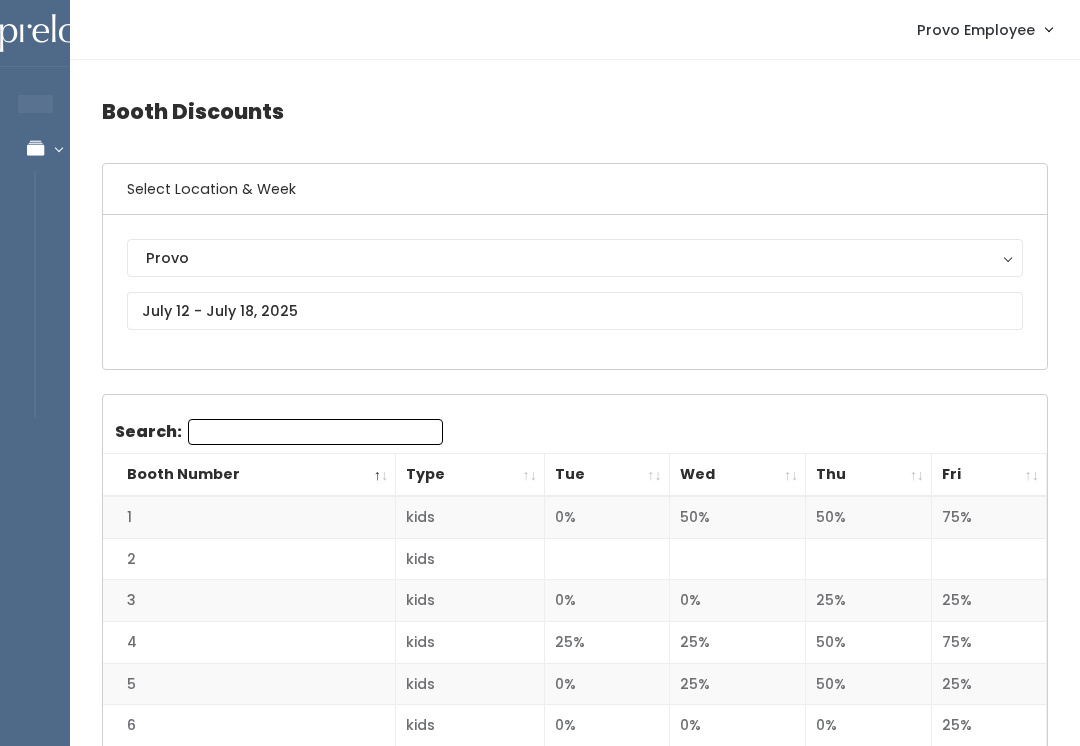 scroll, scrollTop: 0, scrollLeft: 0, axis: both 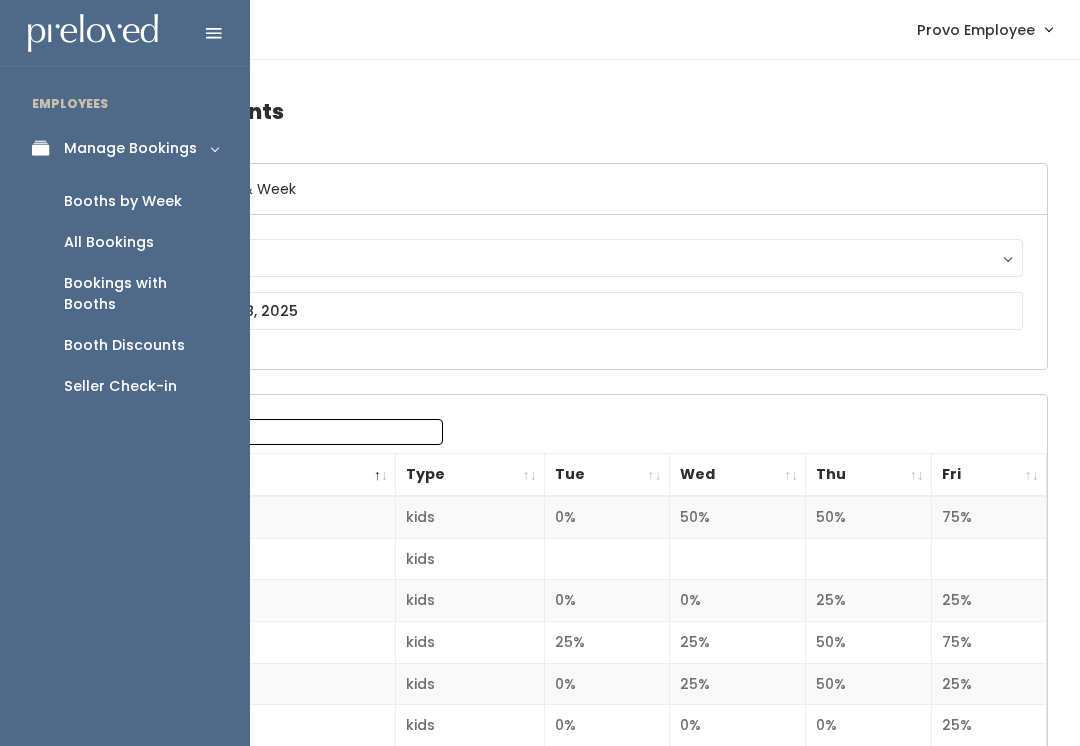 click on "Booths by Week" at bounding box center [123, 201] 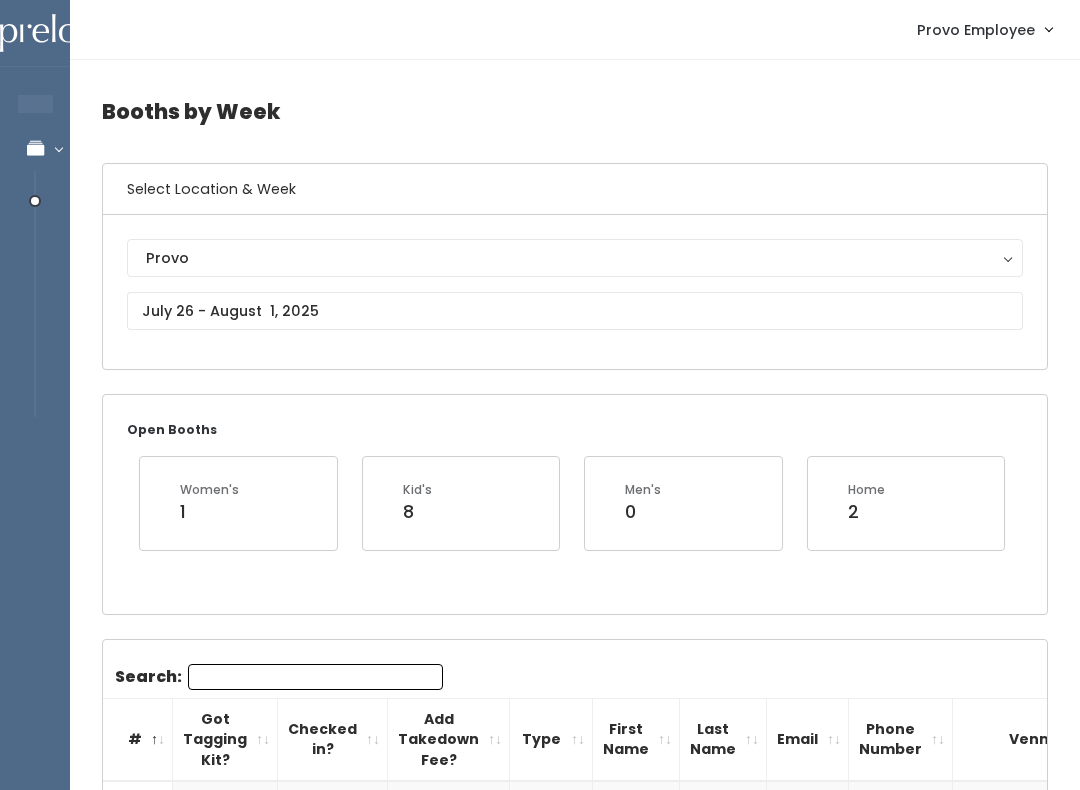 scroll, scrollTop: 0, scrollLeft: 0, axis: both 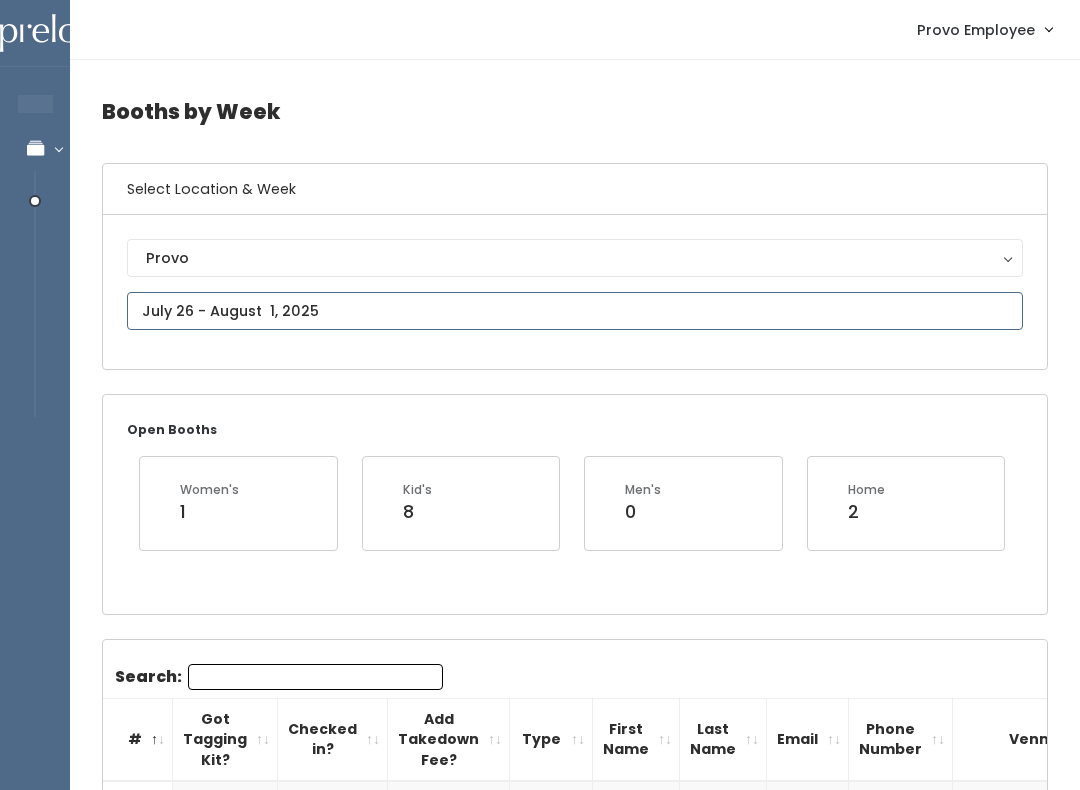 click at bounding box center [575, 311] 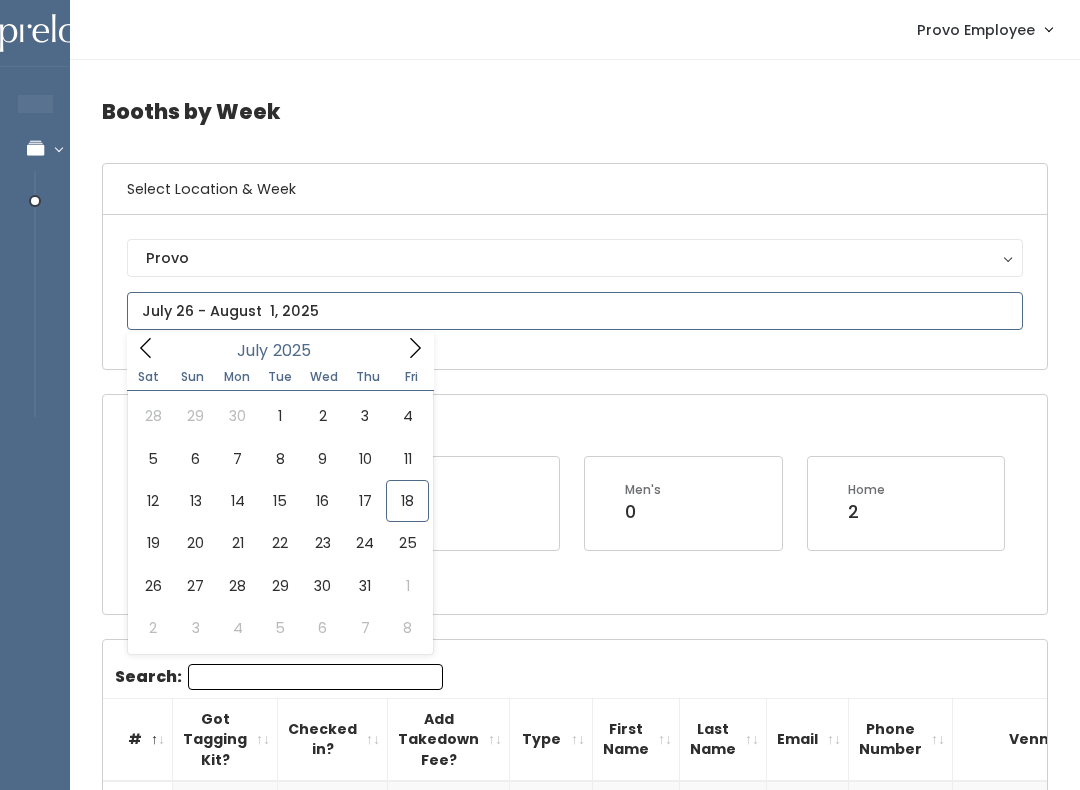 type on "[DATE] to [DATE]" 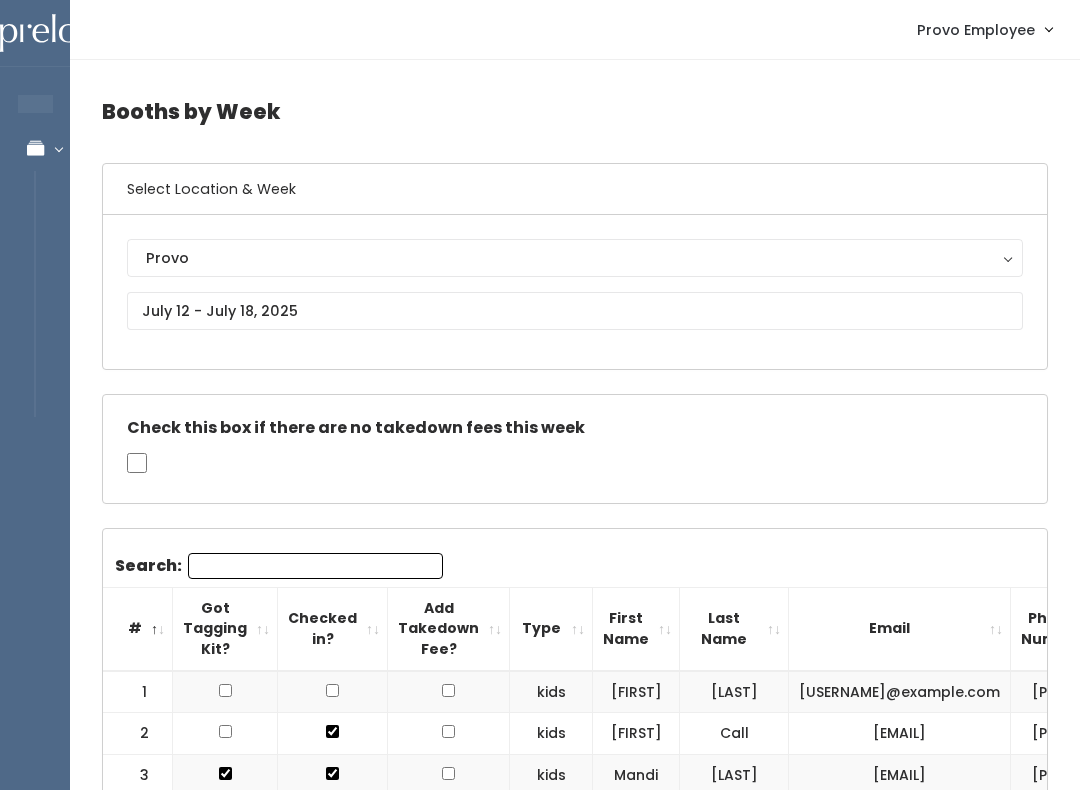 scroll, scrollTop: 258, scrollLeft: 0, axis: vertical 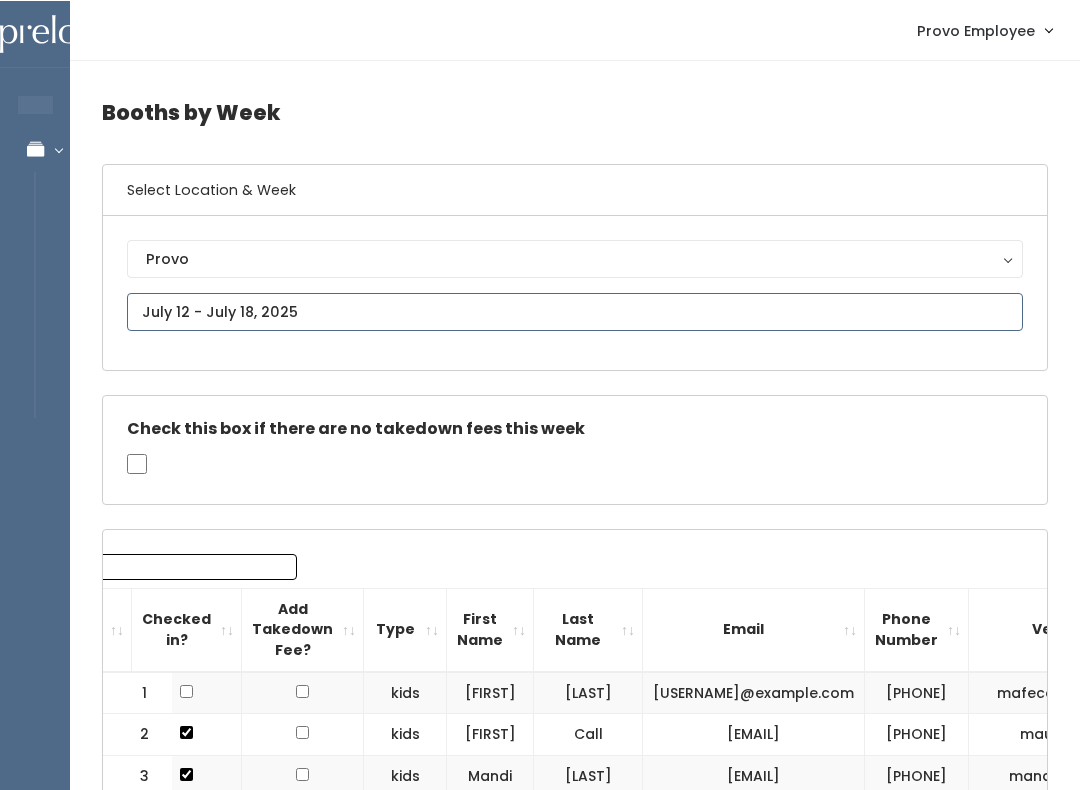 click at bounding box center (575, 311) 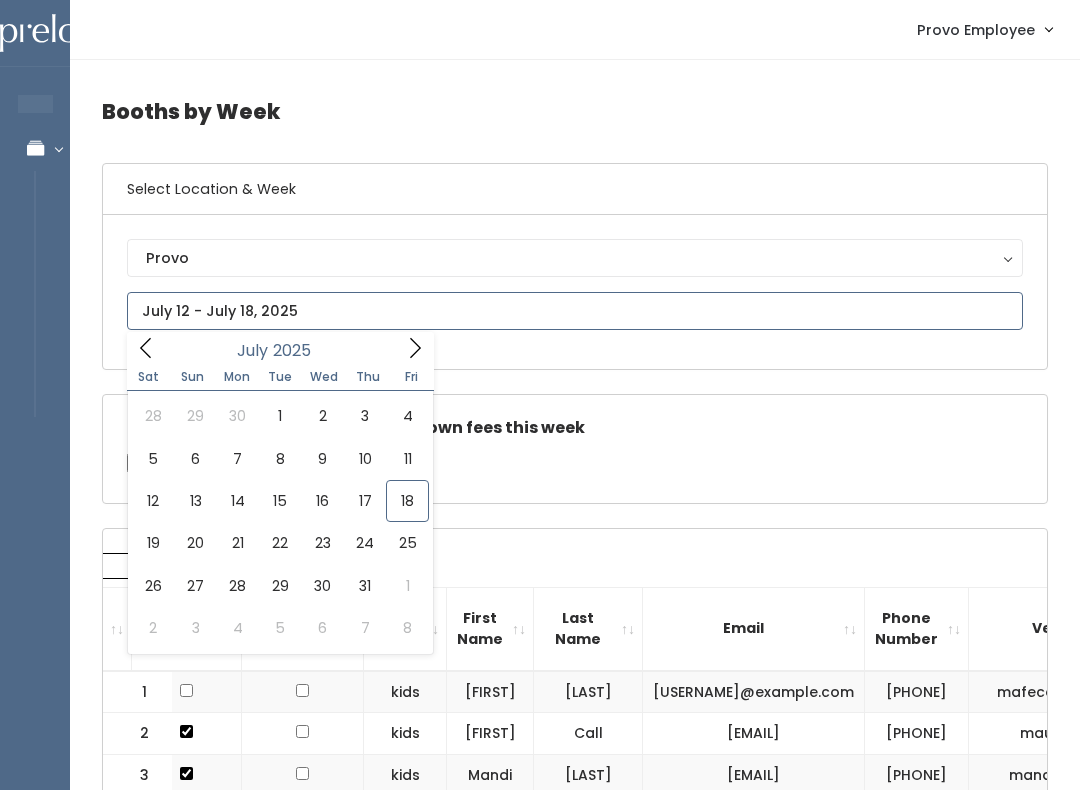 click at bounding box center [575, 311] 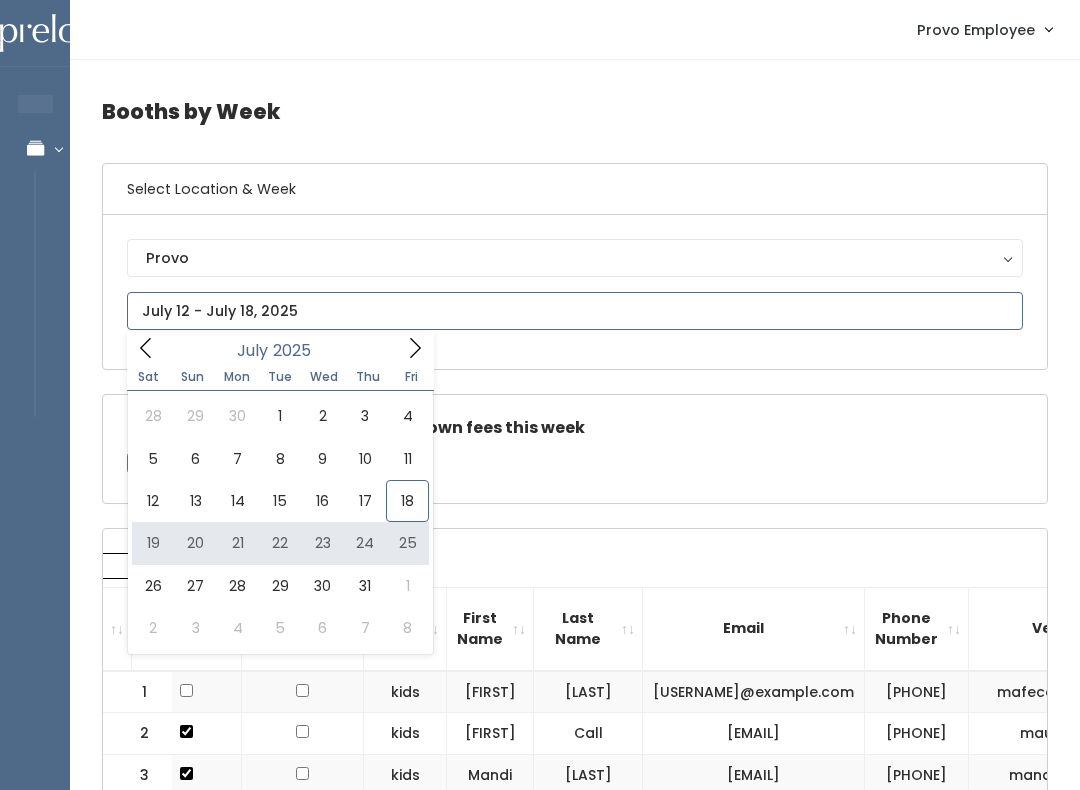 type on "July 19 to July 25" 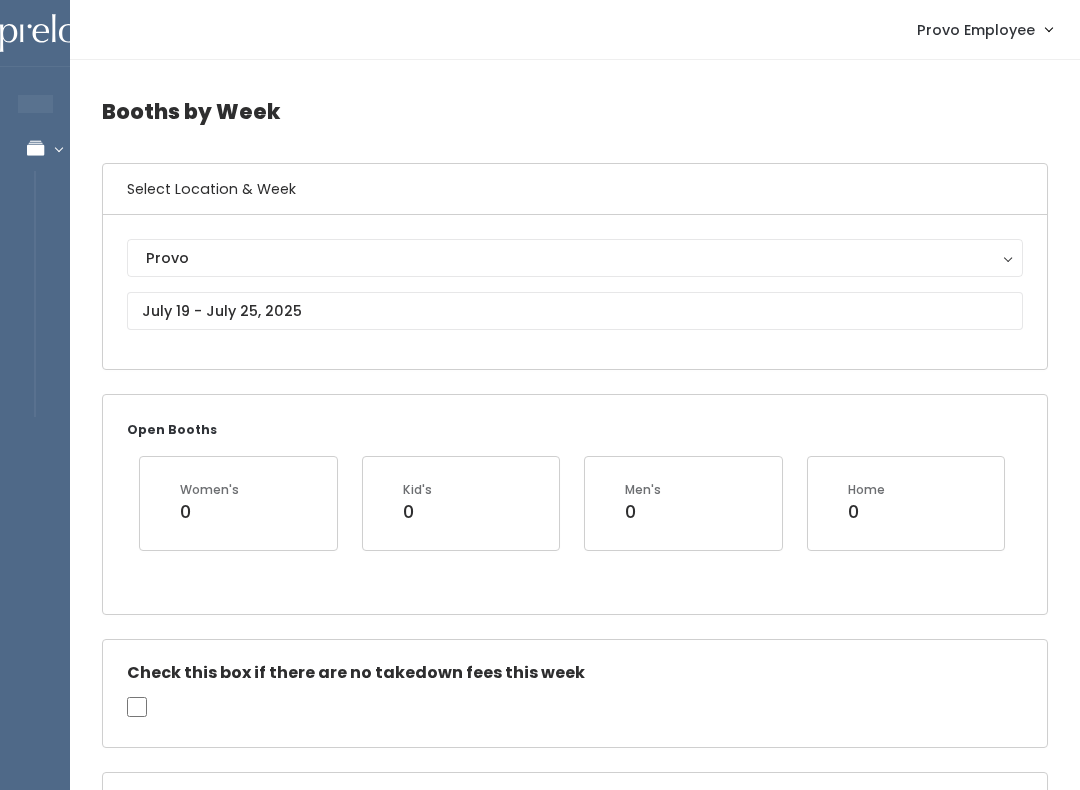 scroll, scrollTop: 424, scrollLeft: 0, axis: vertical 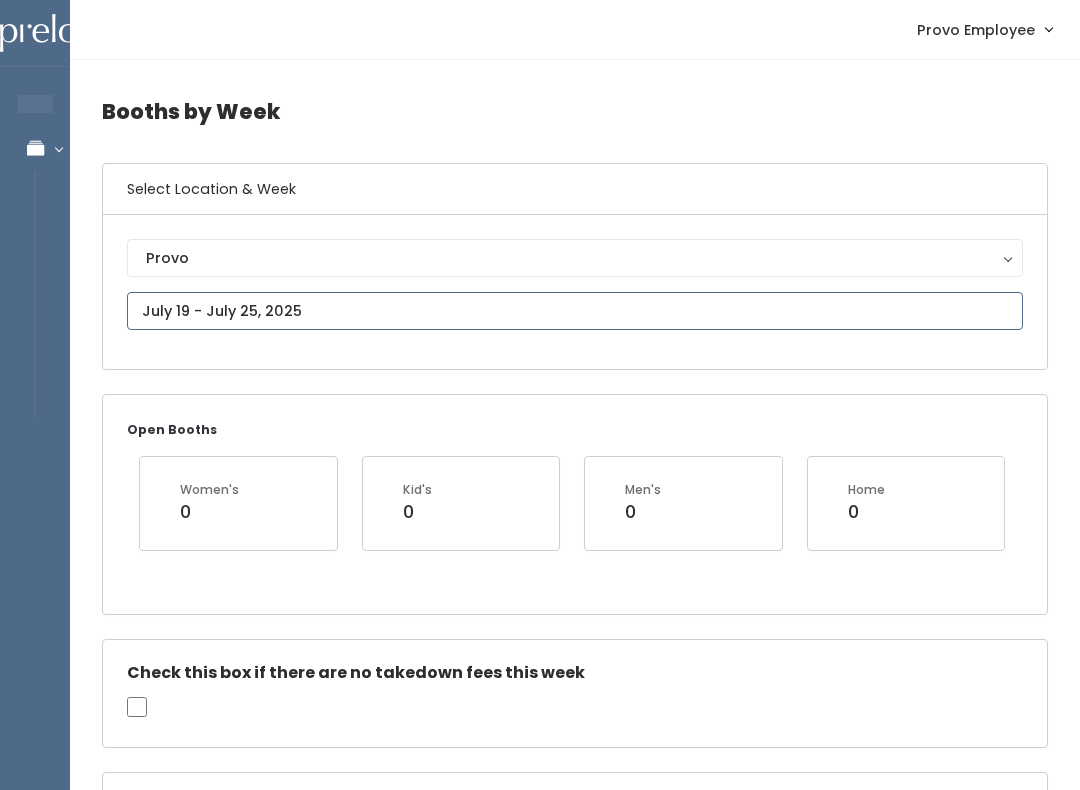 click on "EMPLOYEES
Manage Bookings
Booths by Week
All Bookings
Bookings with Booths
Booth Discounts
Seller Check-in
Provo Employee
Admin Home
My bookings
Account settings" at bounding box center (540, 1884) 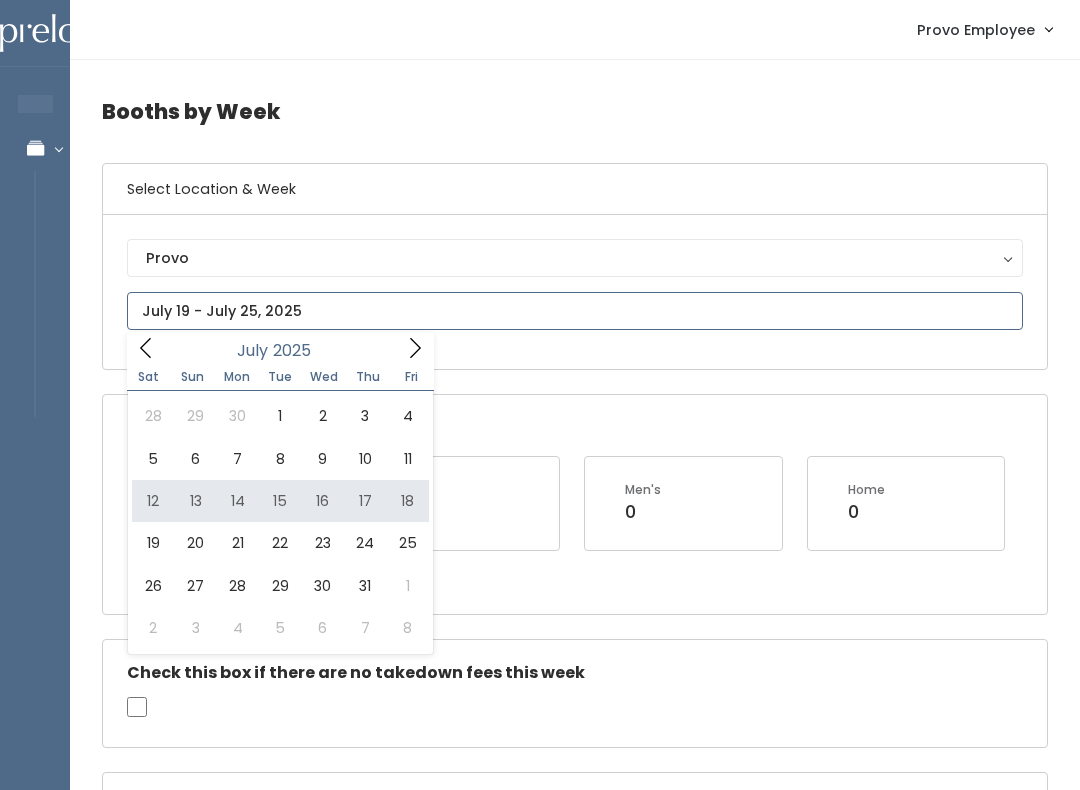 type on "July 12 to July 18" 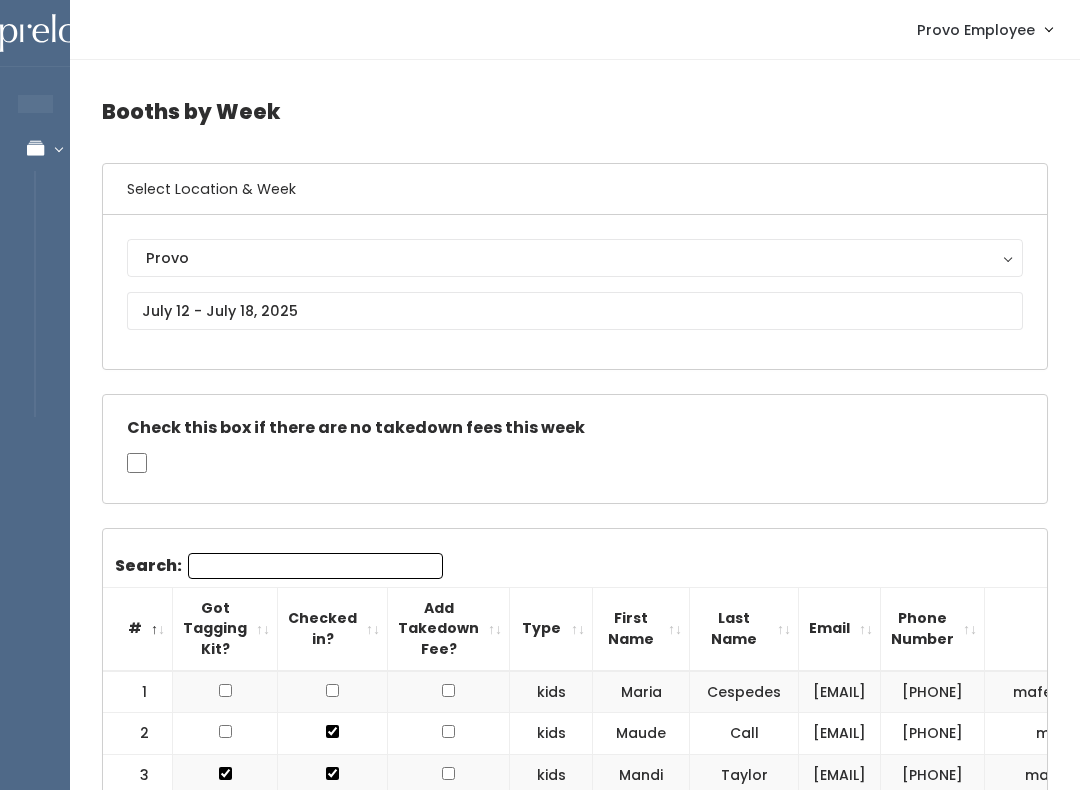 scroll, scrollTop: 784, scrollLeft: 0, axis: vertical 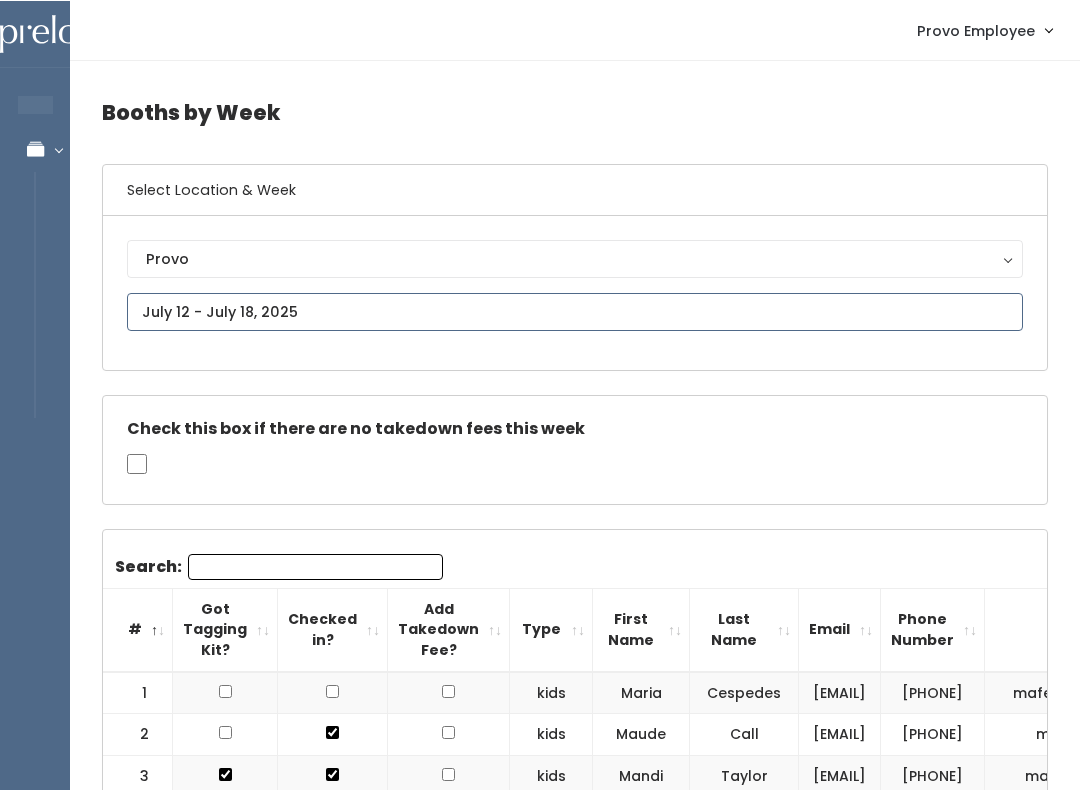 click on "EMPLOYEES
Manage Bookings
Booths by Week
All Bookings
Bookings with Booths
Booth Discounts
Seller Check-in
Provo Employee
Admin Home
My bookings
Account settings" at bounding box center [540, 1772] 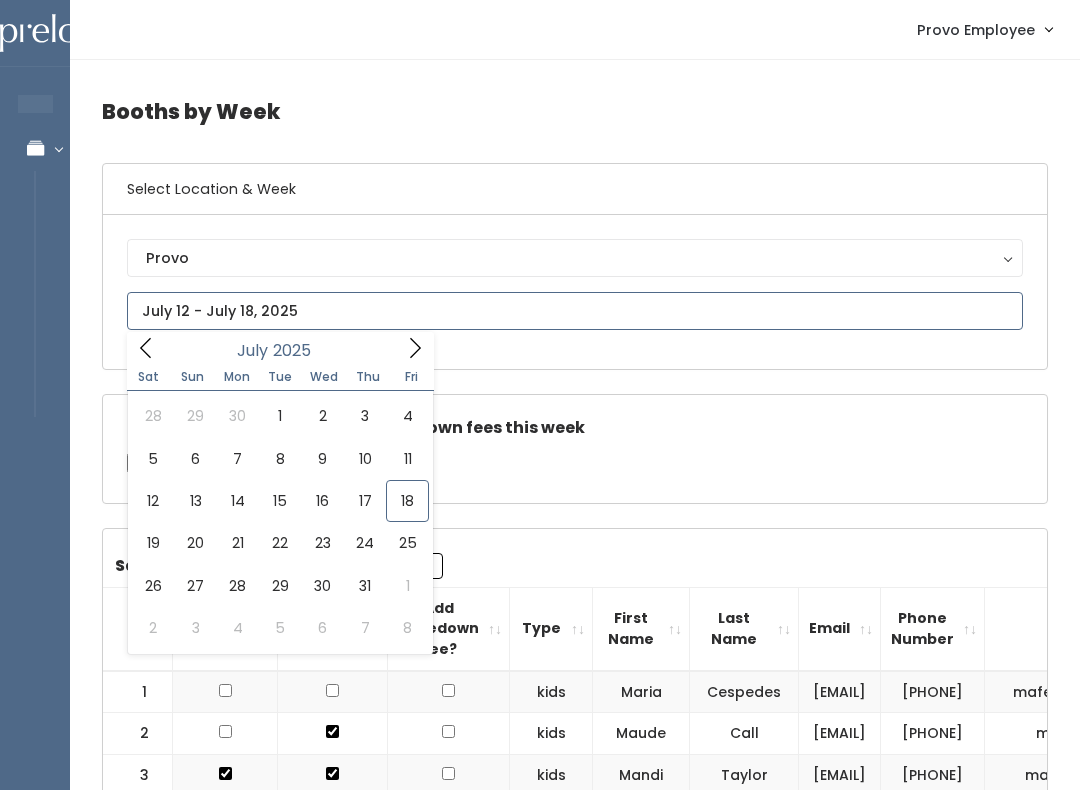 type on "July 26 to August 1" 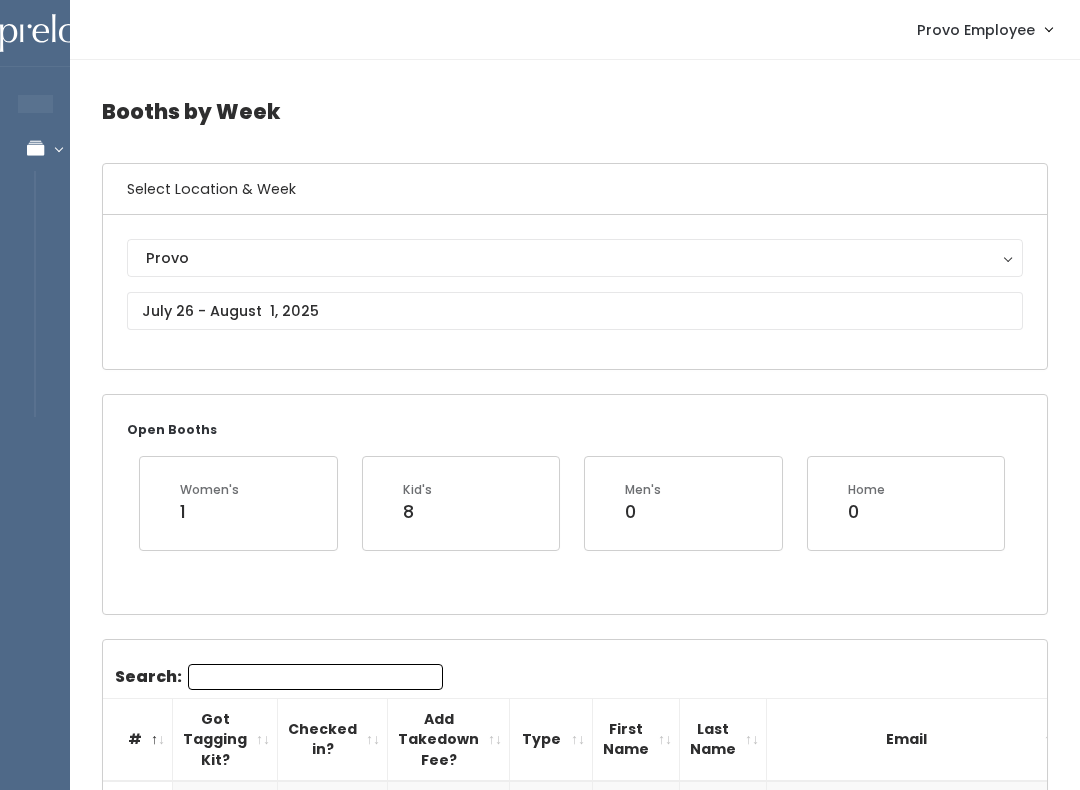 scroll, scrollTop: 0, scrollLeft: 0, axis: both 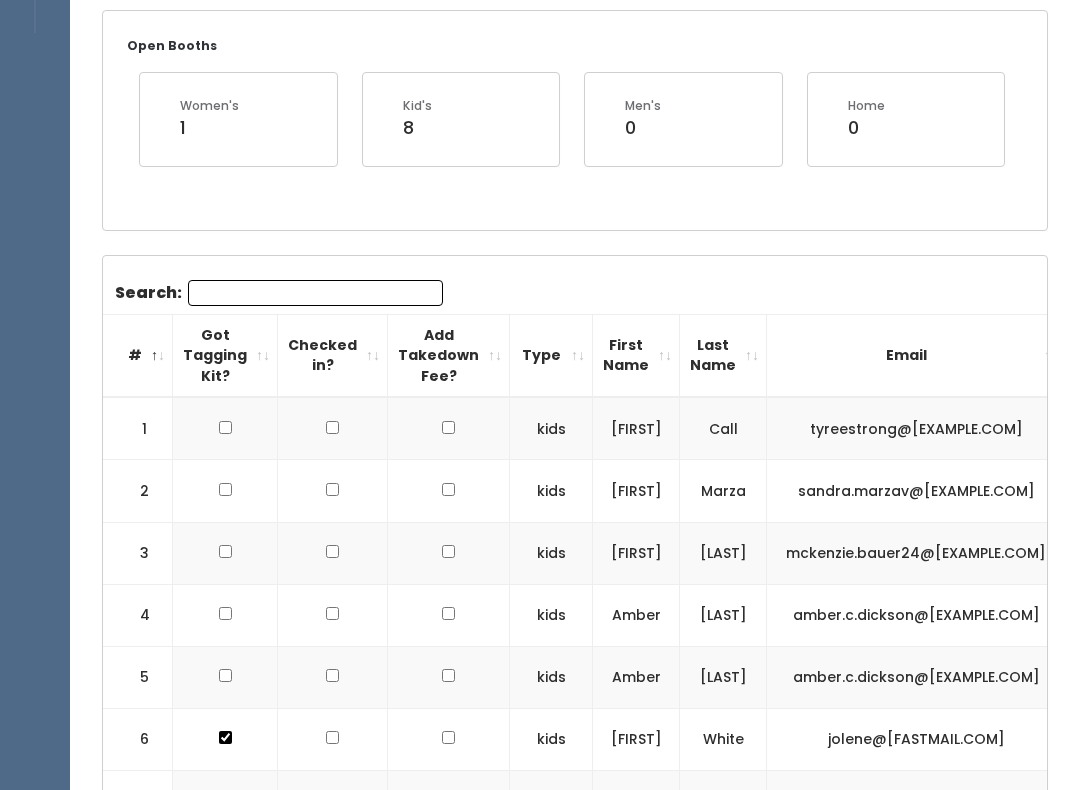 click on "Search:" at bounding box center (315, 293) 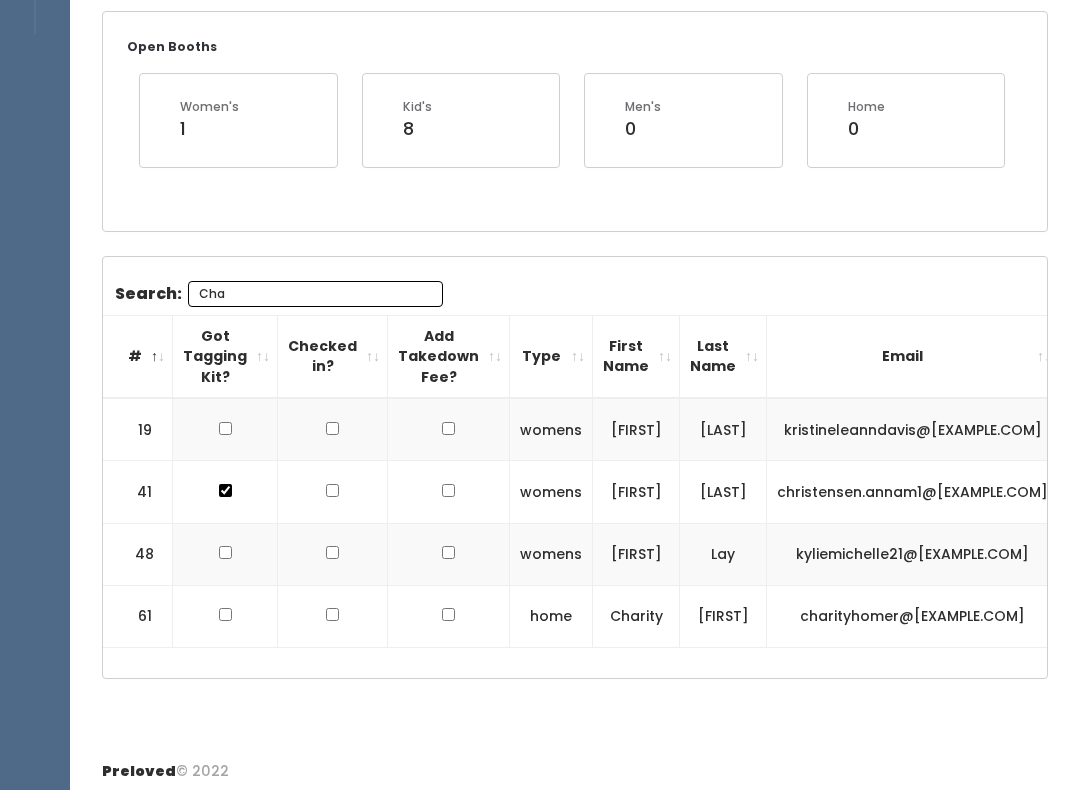 scroll, scrollTop: 200, scrollLeft: 0, axis: vertical 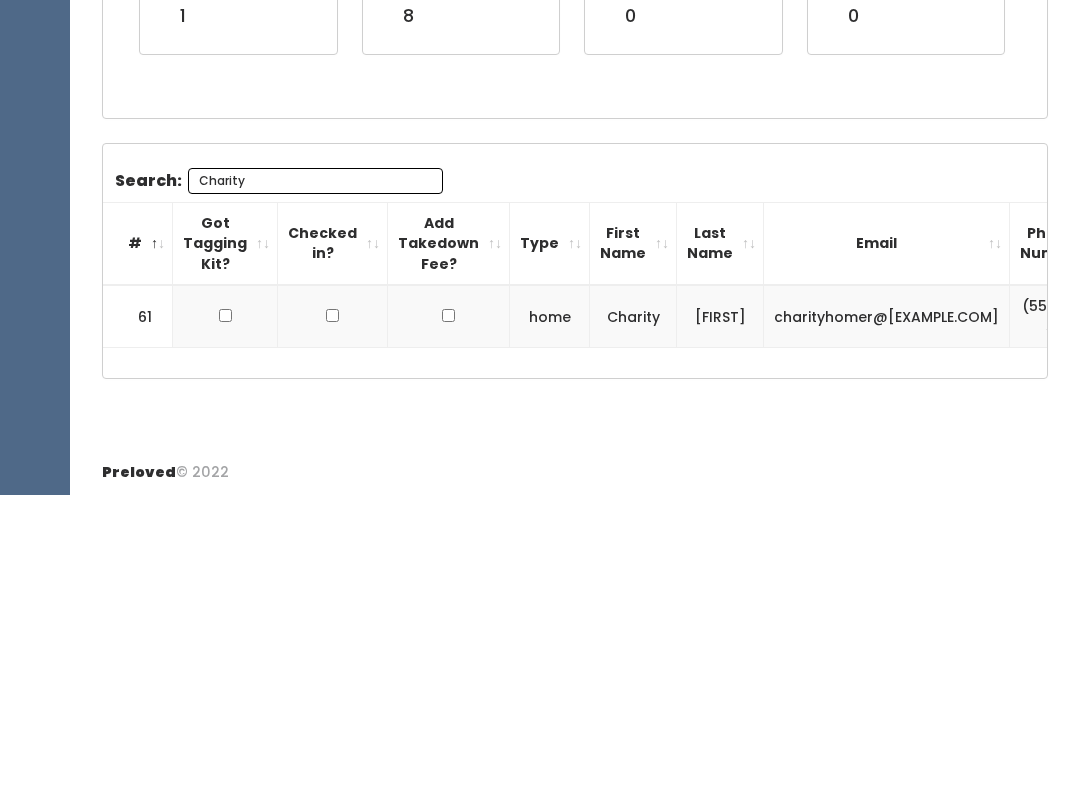 type on "Charity" 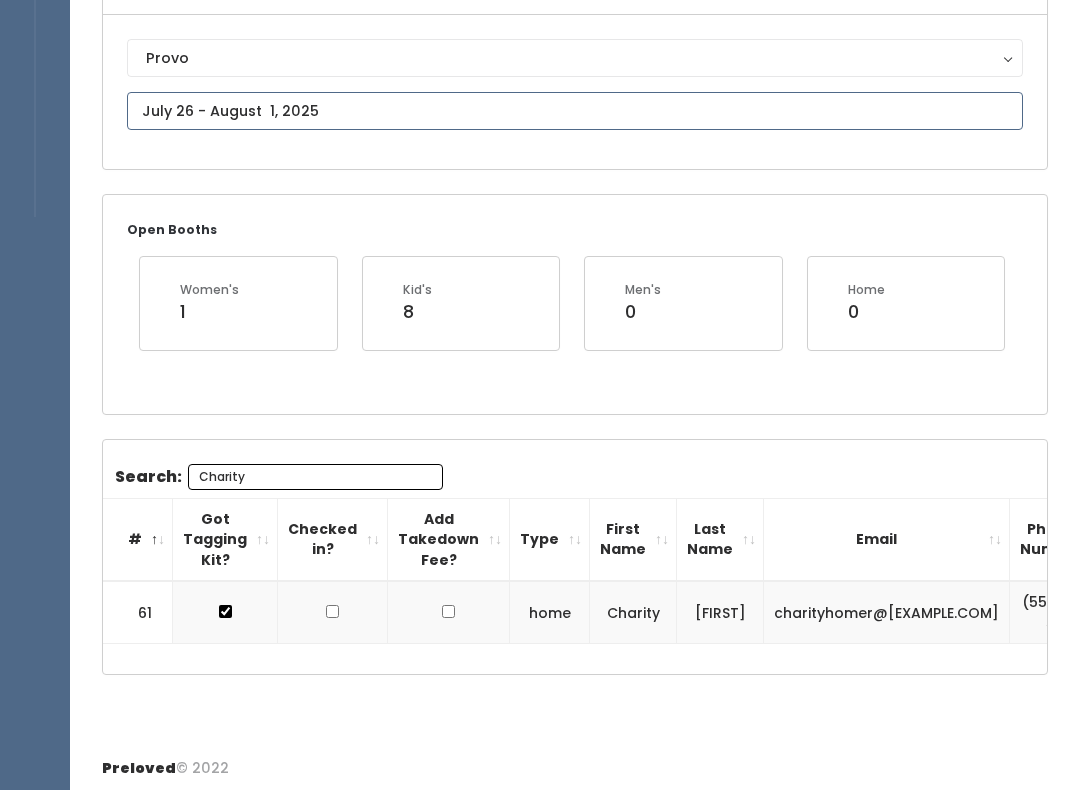 click on "EMPLOYEES
Manage Bookings
Booths by Week
All Bookings
Bookings with Booths
Booth Discounts
Seller Check-in
Provo Employee
Admin Home
My bookings
Account settings" at bounding box center [540, 297] 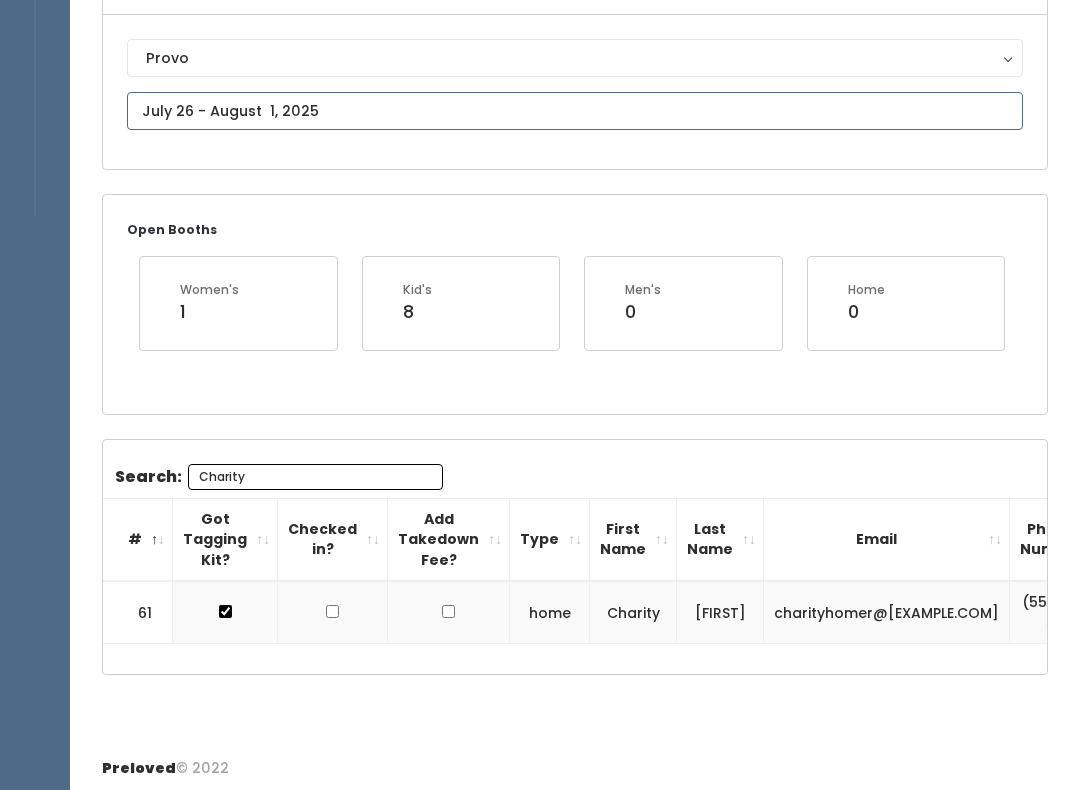 type on "August 2 to August 8" 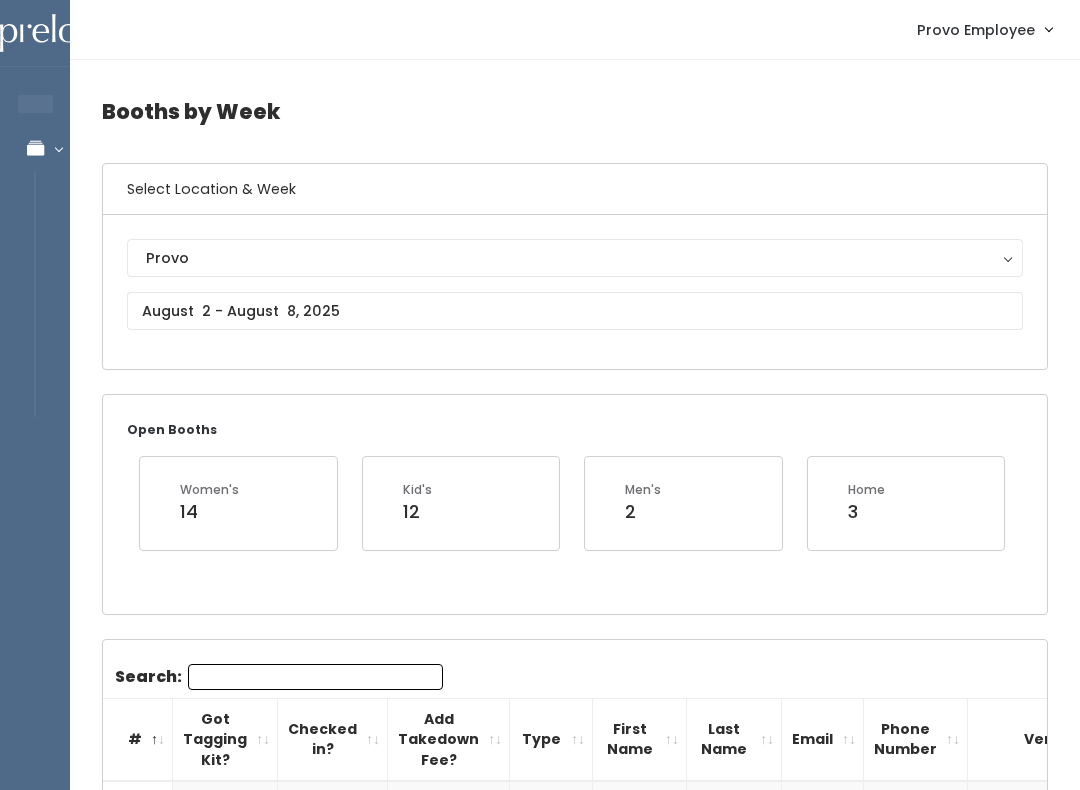 scroll, scrollTop: 0, scrollLeft: 0, axis: both 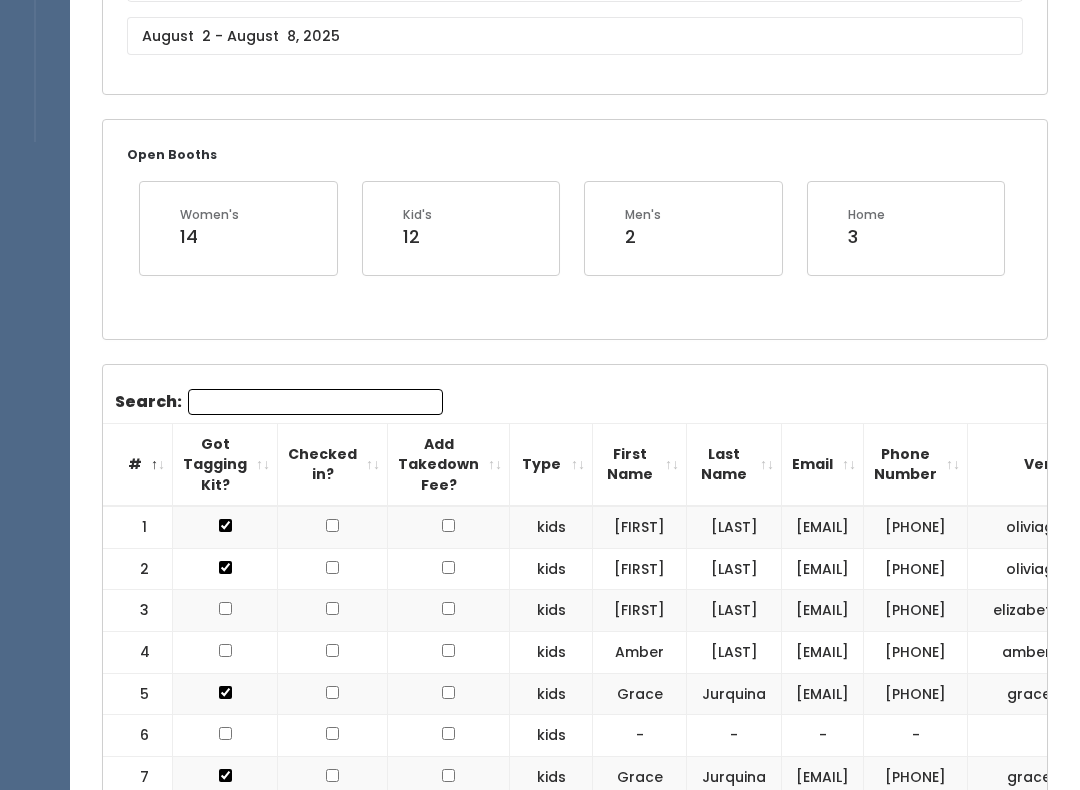 click on "Search:" at bounding box center [315, 402] 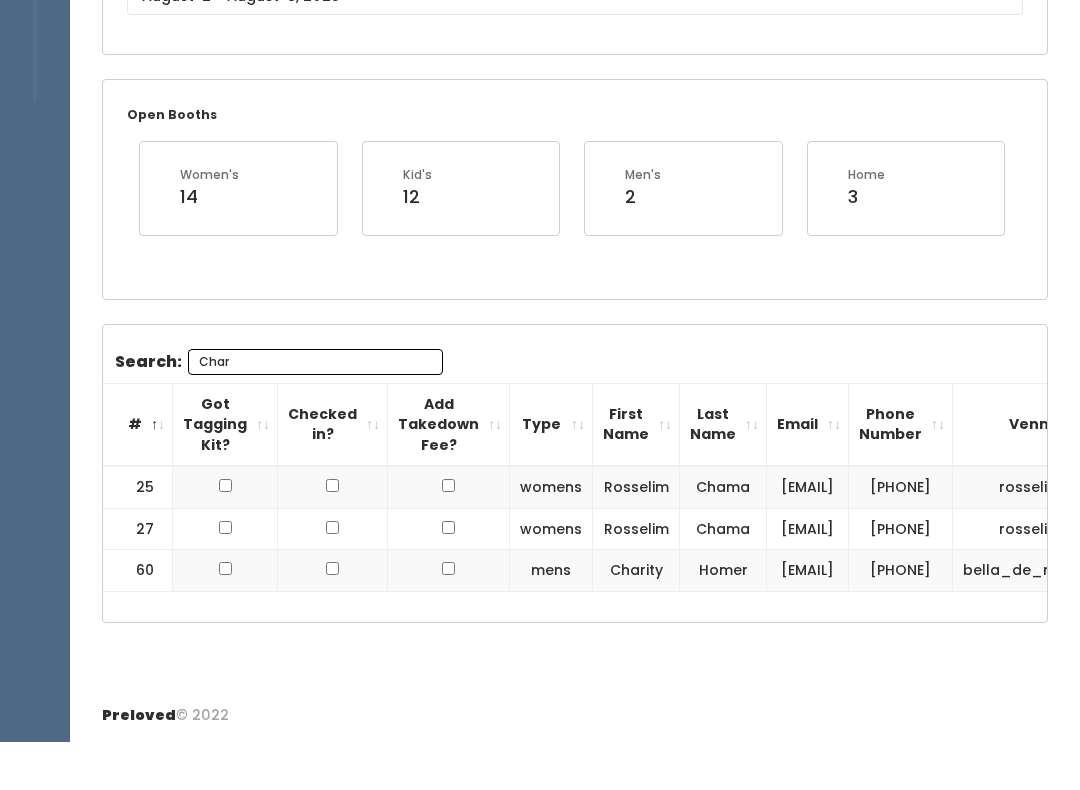 scroll, scrollTop: 200, scrollLeft: 0, axis: vertical 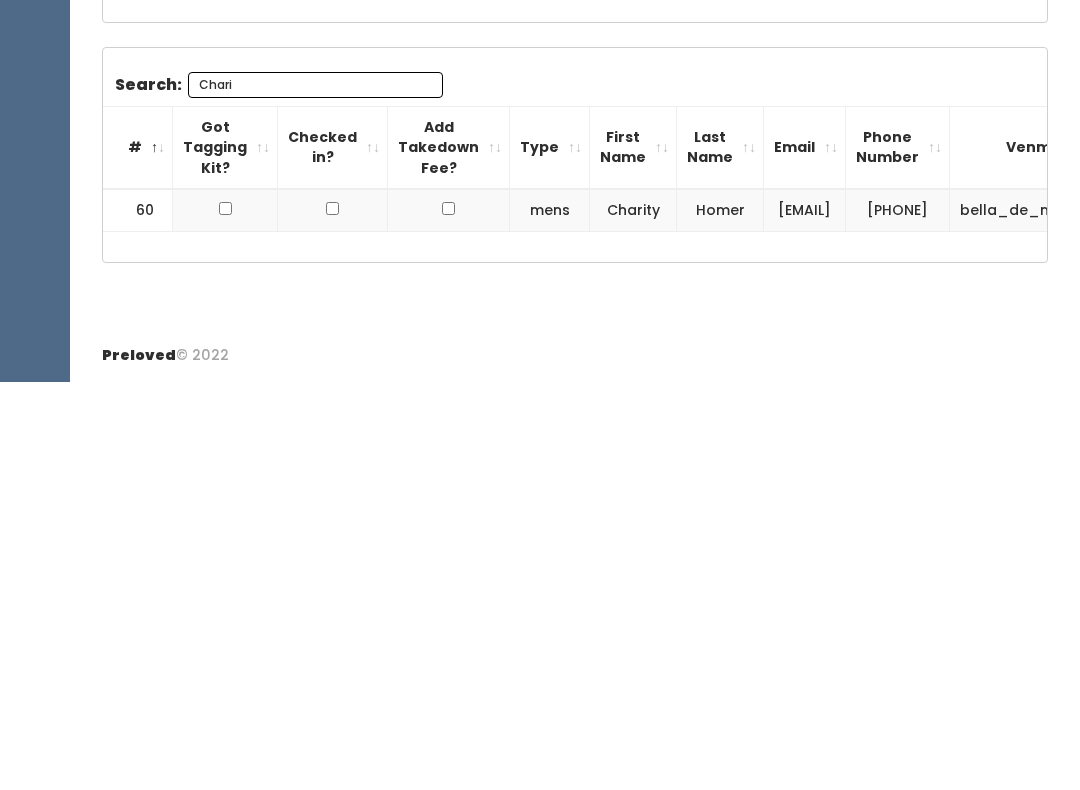 type on "Chari" 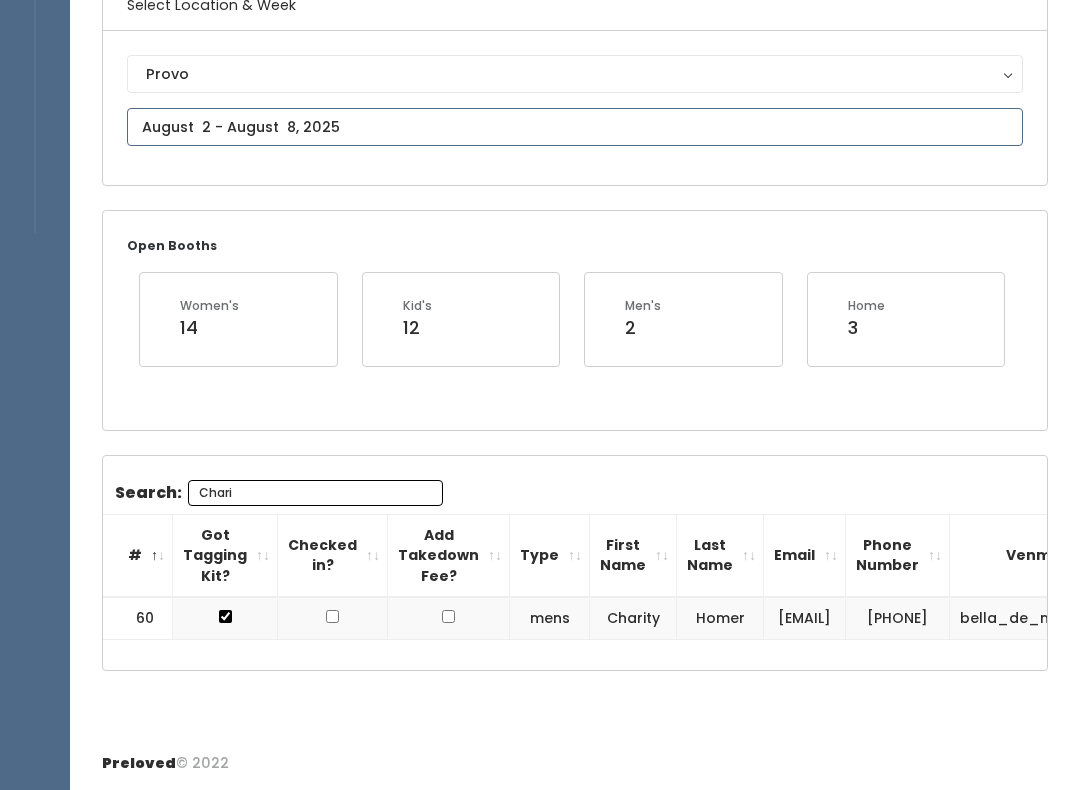 click on "EMPLOYEES
Manage Bookings
Booths by Week
All Bookings
Bookings with Booths
Booth Discounts
Seller Check-in
Provo Employee
Admin Home
My bookings
Account settings" at bounding box center (540, 303) 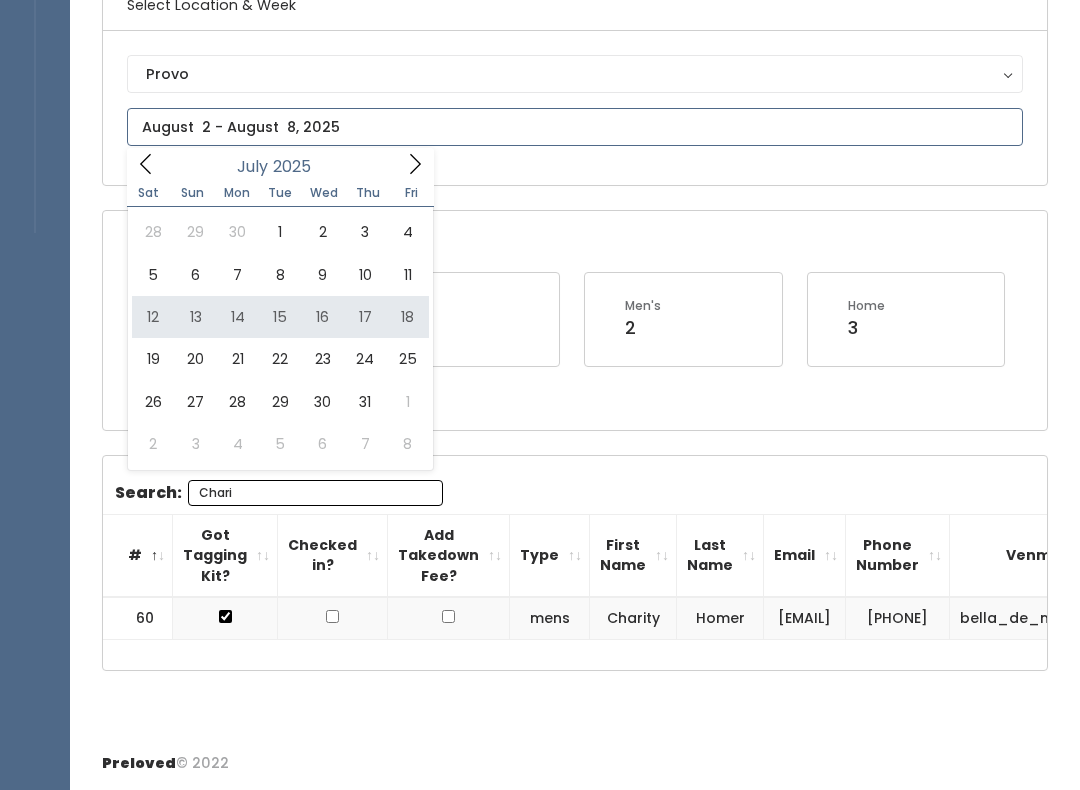 type on "July 12 to July 18" 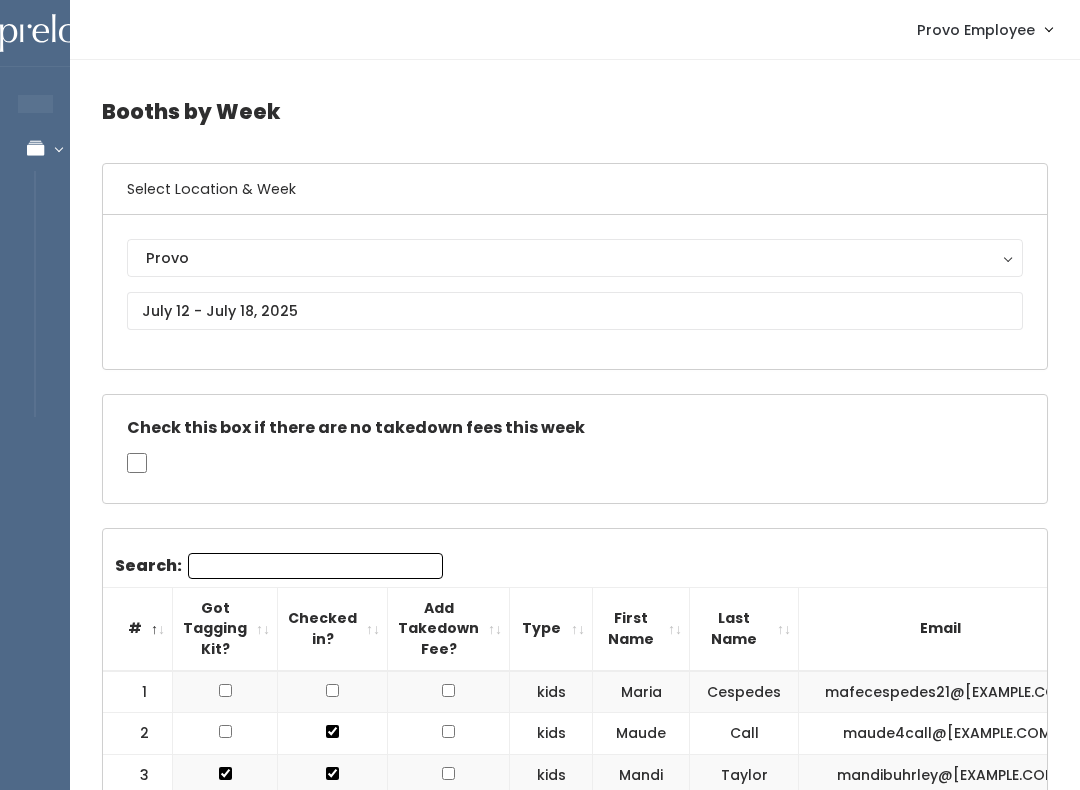 scroll, scrollTop: 0, scrollLeft: 0, axis: both 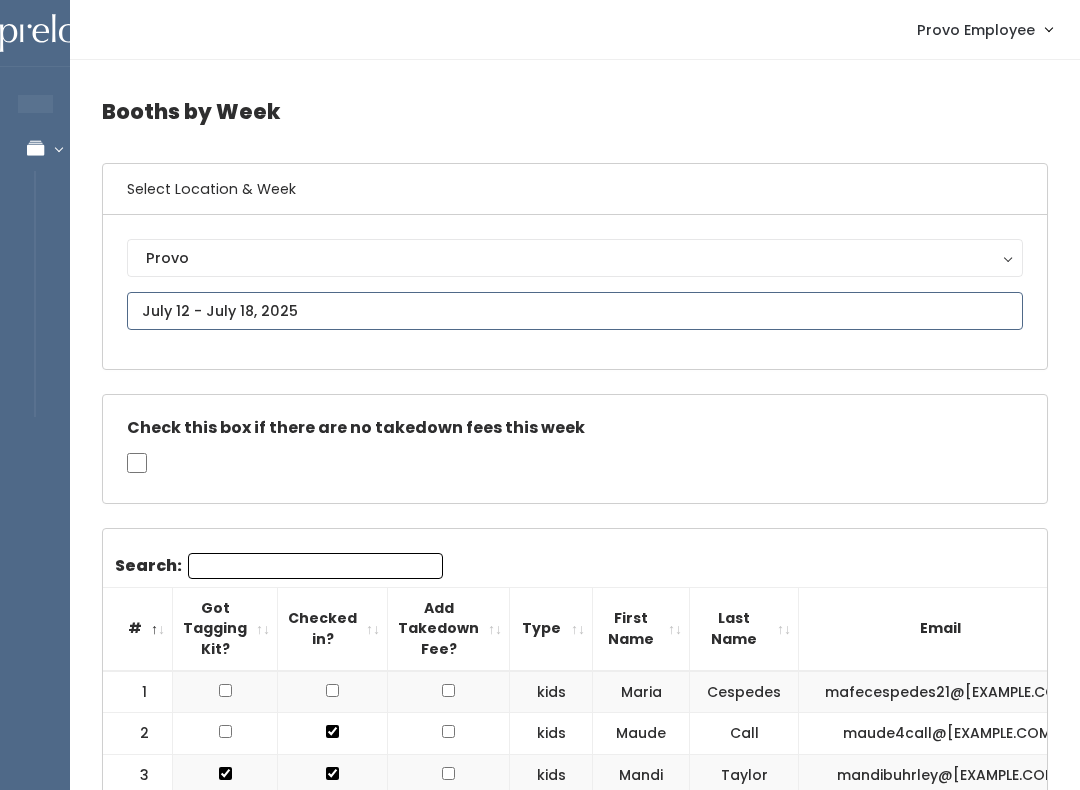 click at bounding box center [575, 311] 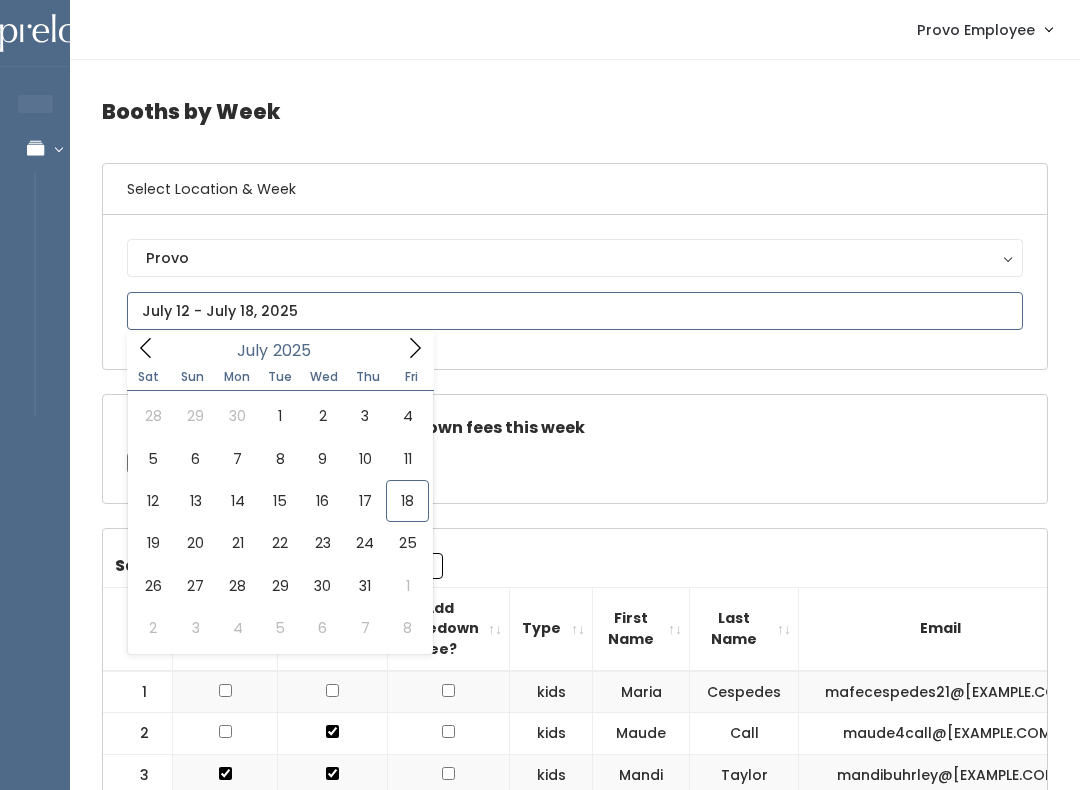 type on "July 12 to July 18" 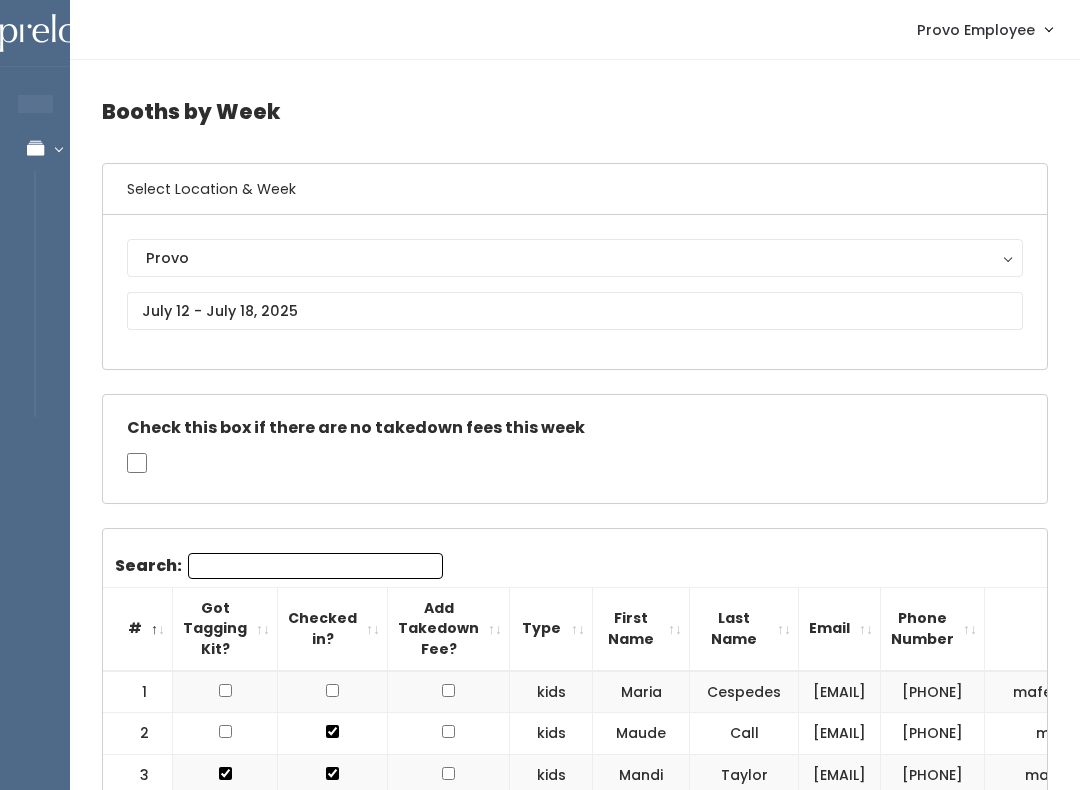 scroll, scrollTop: 0, scrollLeft: 0, axis: both 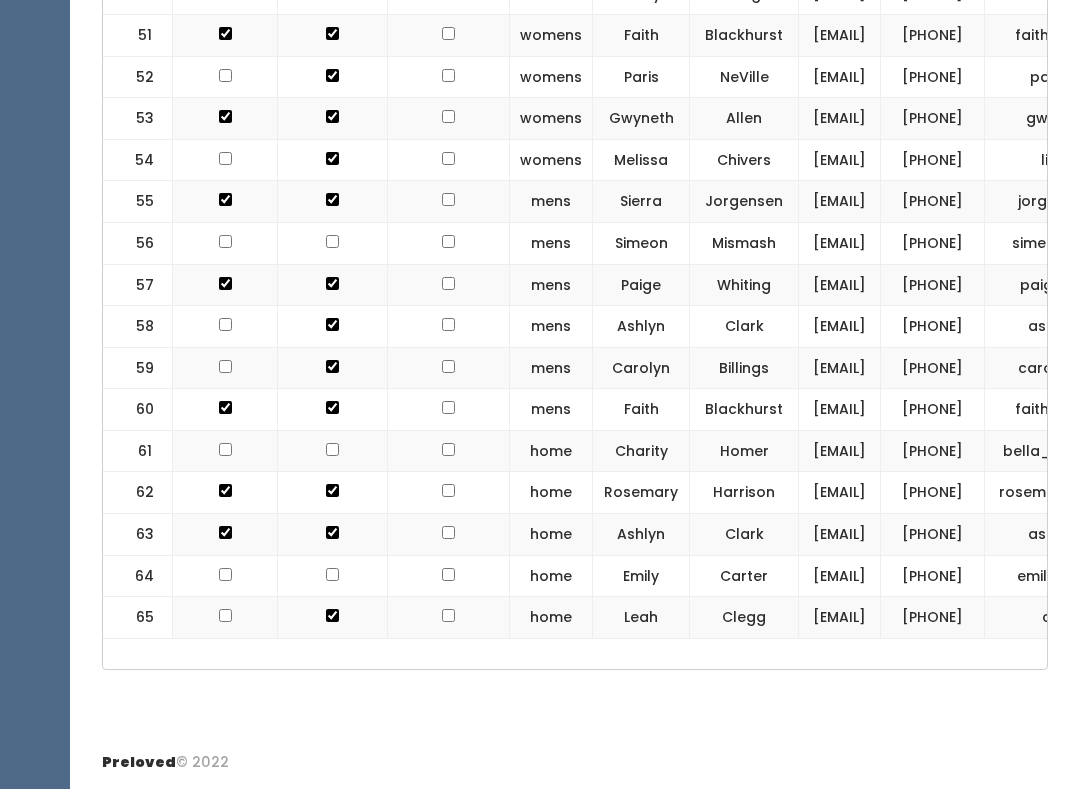 click on "Booths by Week
Select Location & Week
Provo
Houston
Layton
Sandy
Spanish Fork
Provo
Check this box if there are no takedown fees this week
Search:
# Got Tagging Kit? Checked in? Add Takedown Fee? Type First Name Last Name Email Phone Number Venmo
1" at bounding box center [575, -979] 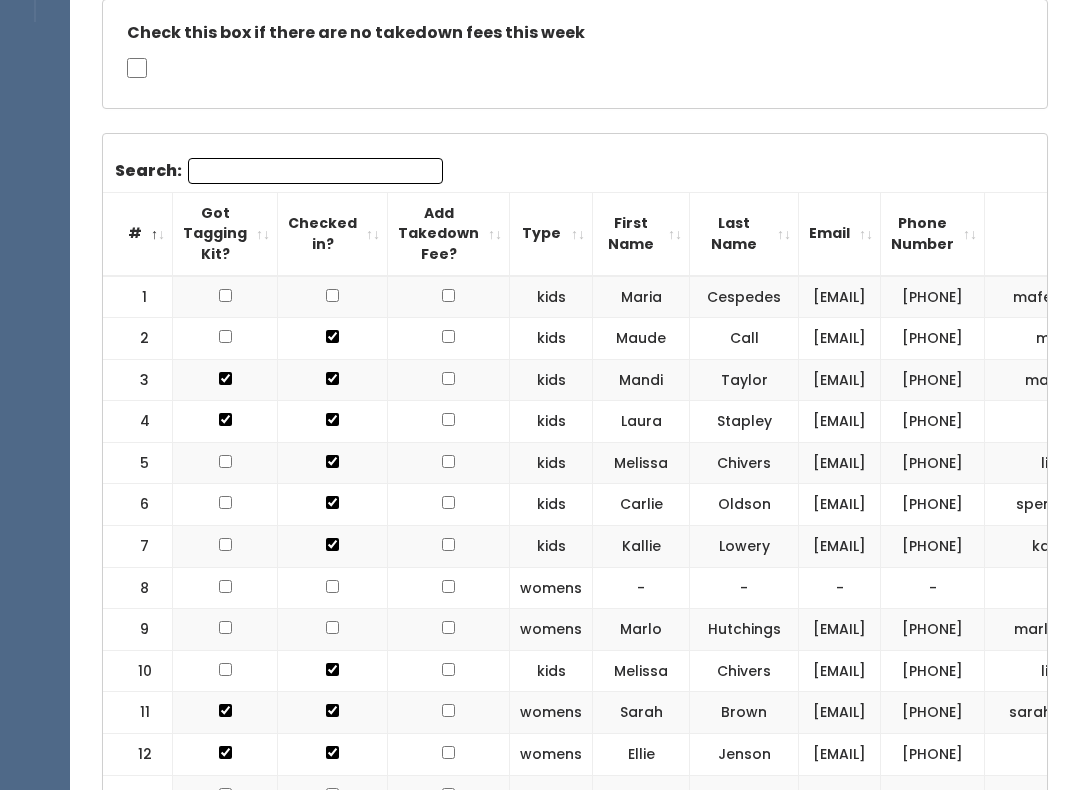 scroll, scrollTop: 0, scrollLeft: 0, axis: both 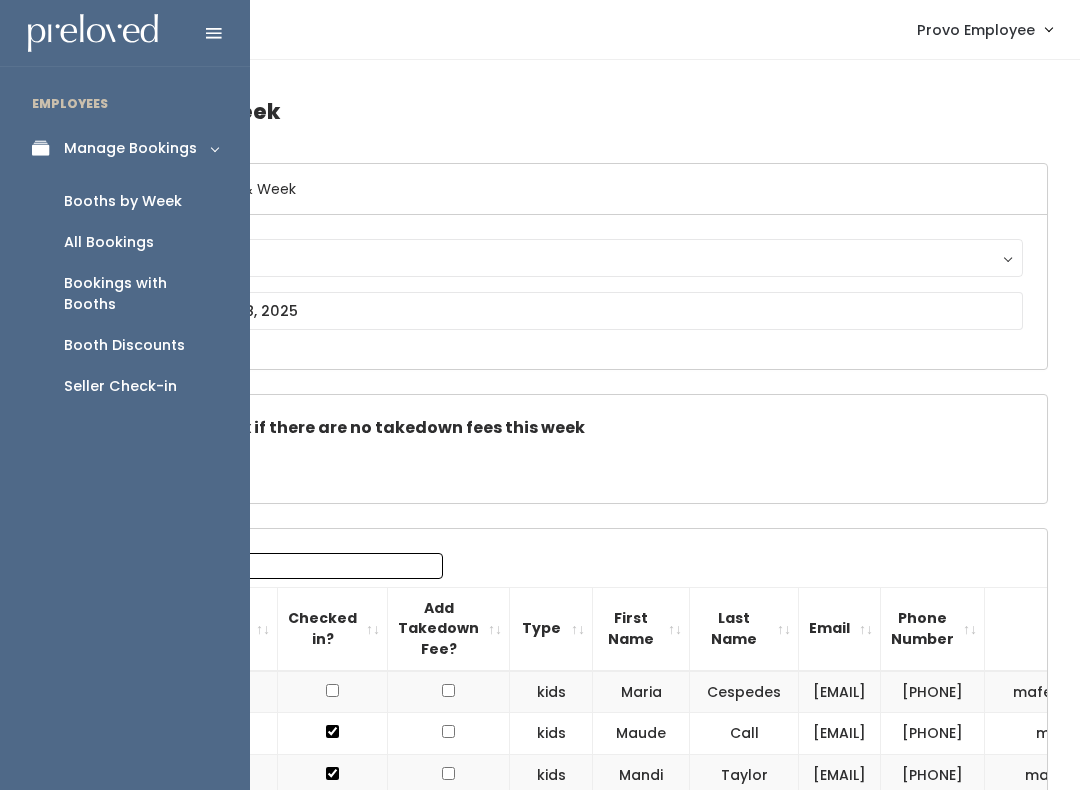 click on "Booth Discounts" at bounding box center (124, 345) 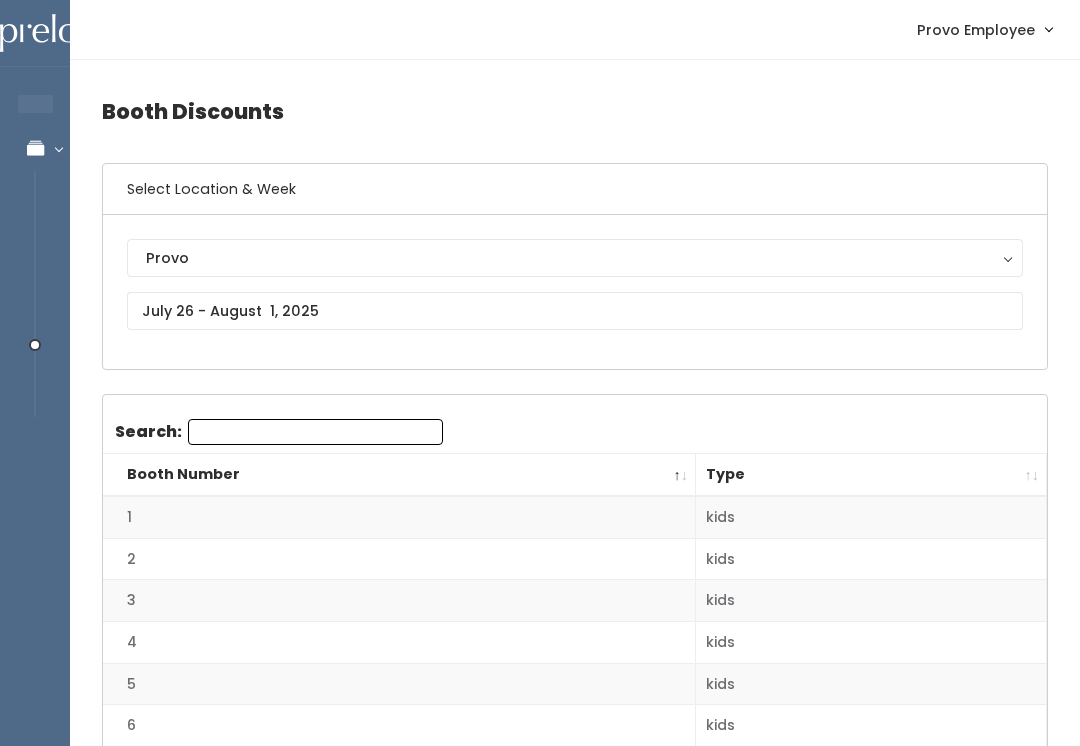 scroll, scrollTop: 0, scrollLeft: 0, axis: both 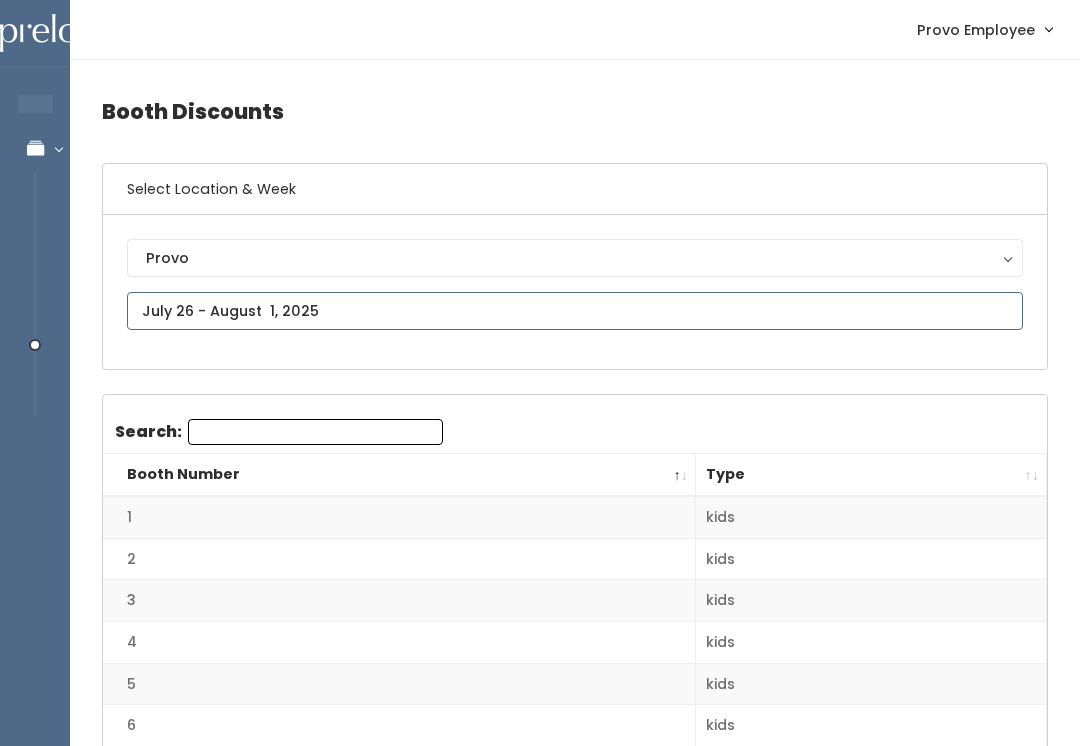 click at bounding box center [575, 311] 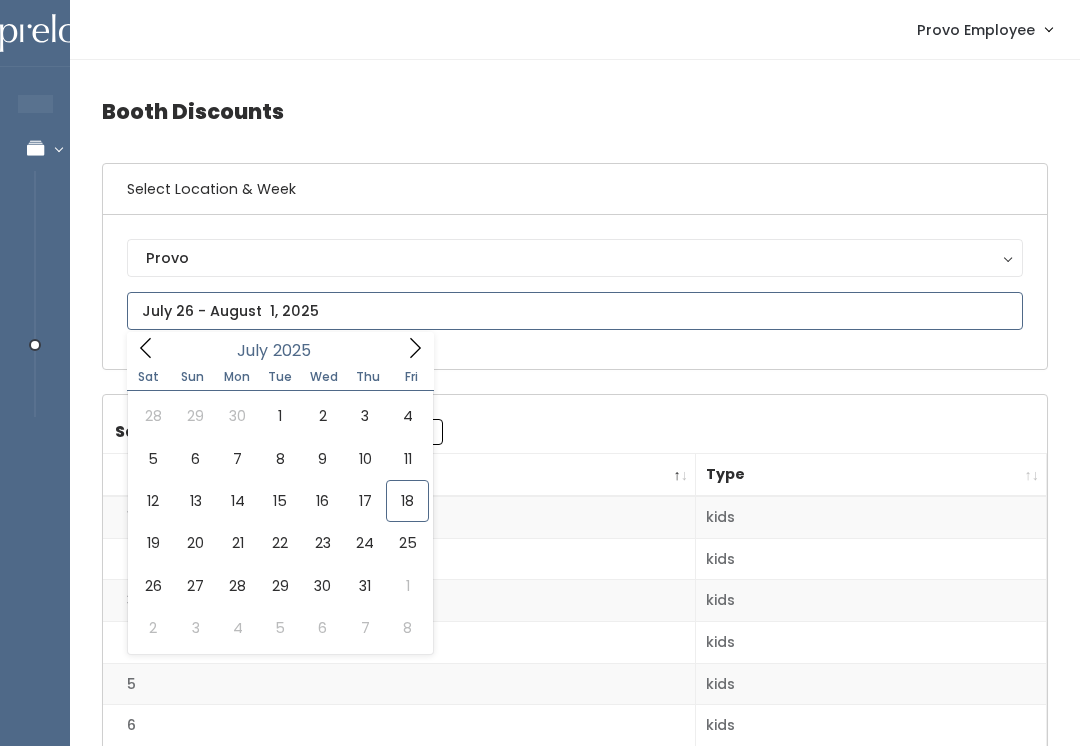 type on "[MONTH] [NUMBER] to [MONTH] [NUMBER]" 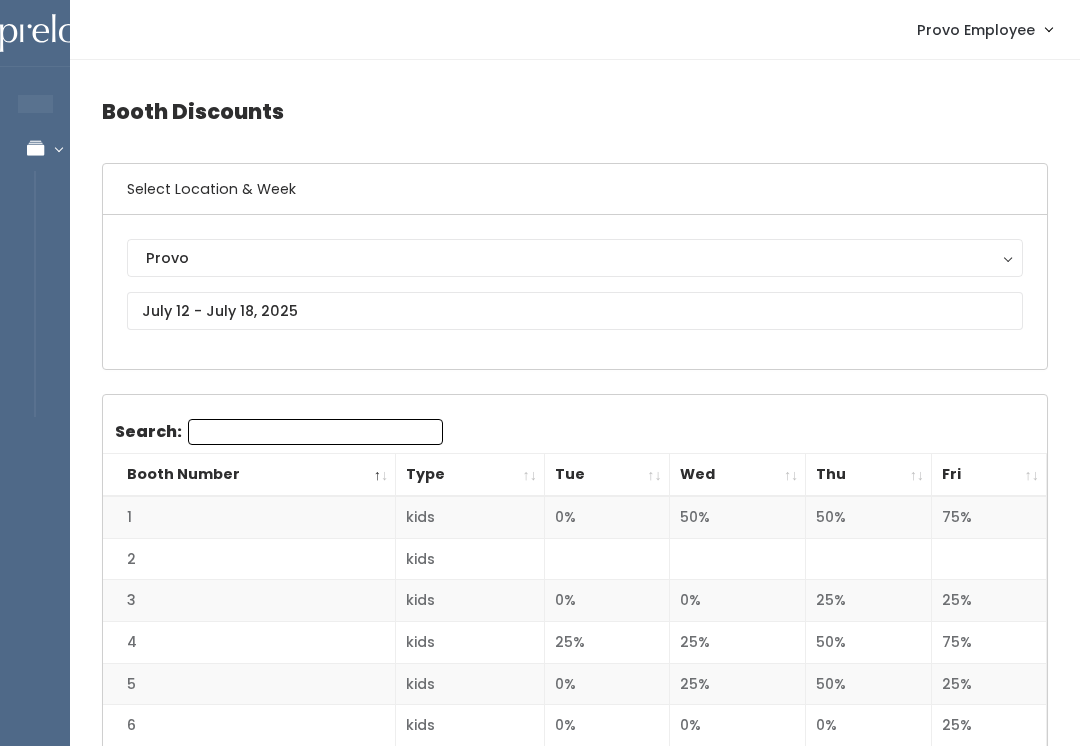 scroll, scrollTop: 0, scrollLeft: 0, axis: both 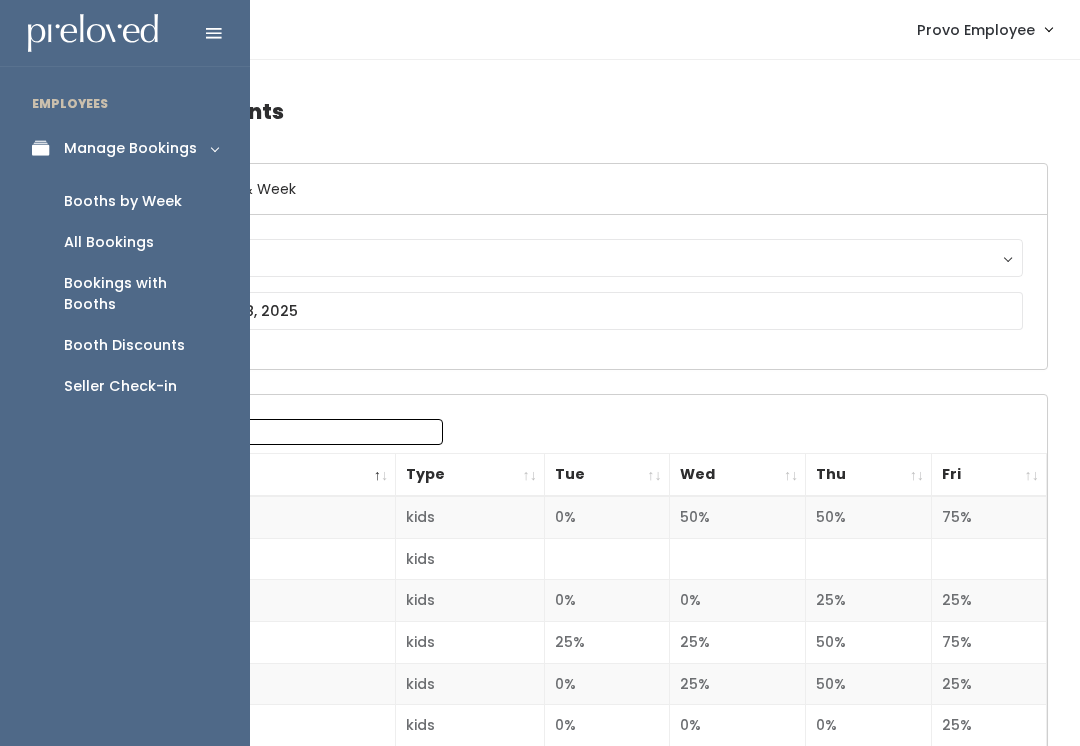 click on "Booths by Week" at bounding box center [123, 201] 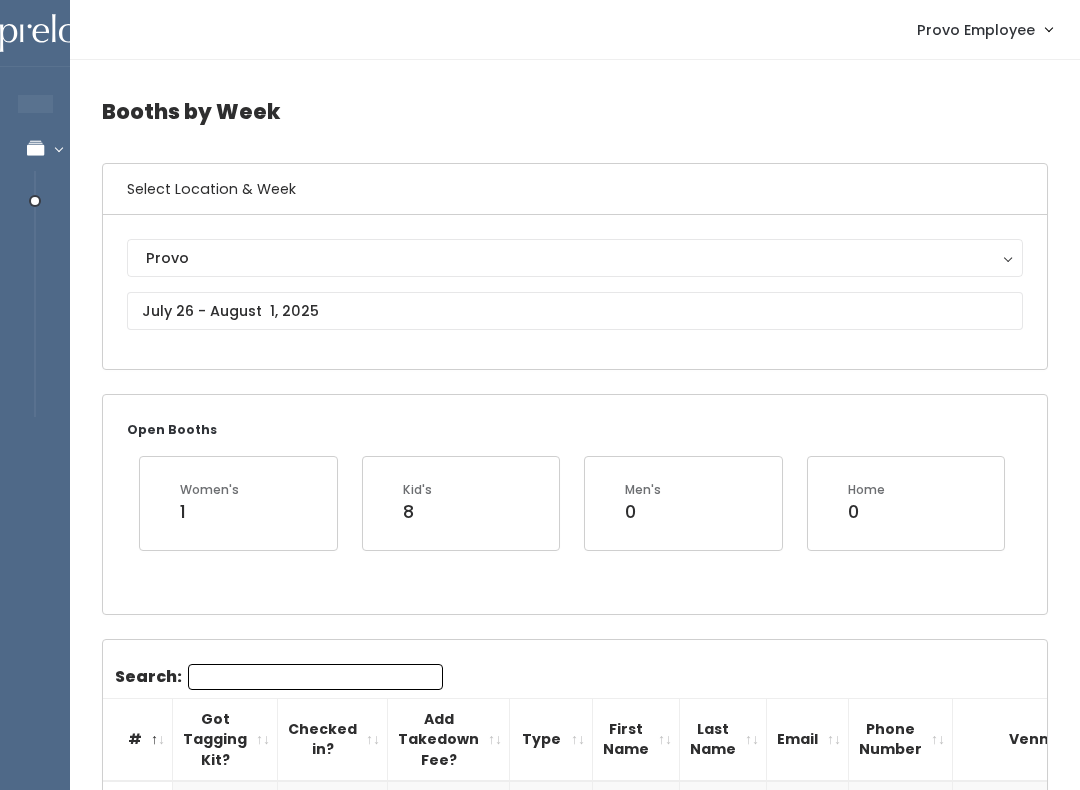 scroll, scrollTop: 0, scrollLeft: 0, axis: both 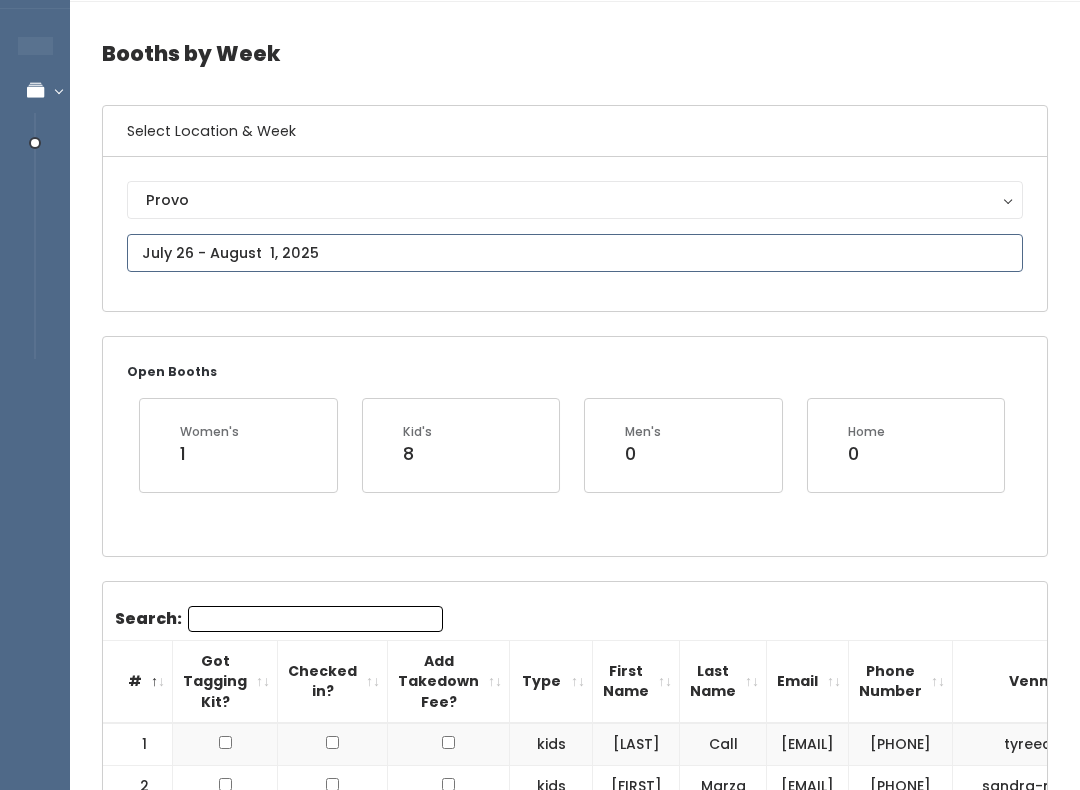 click at bounding box center (575, 253) 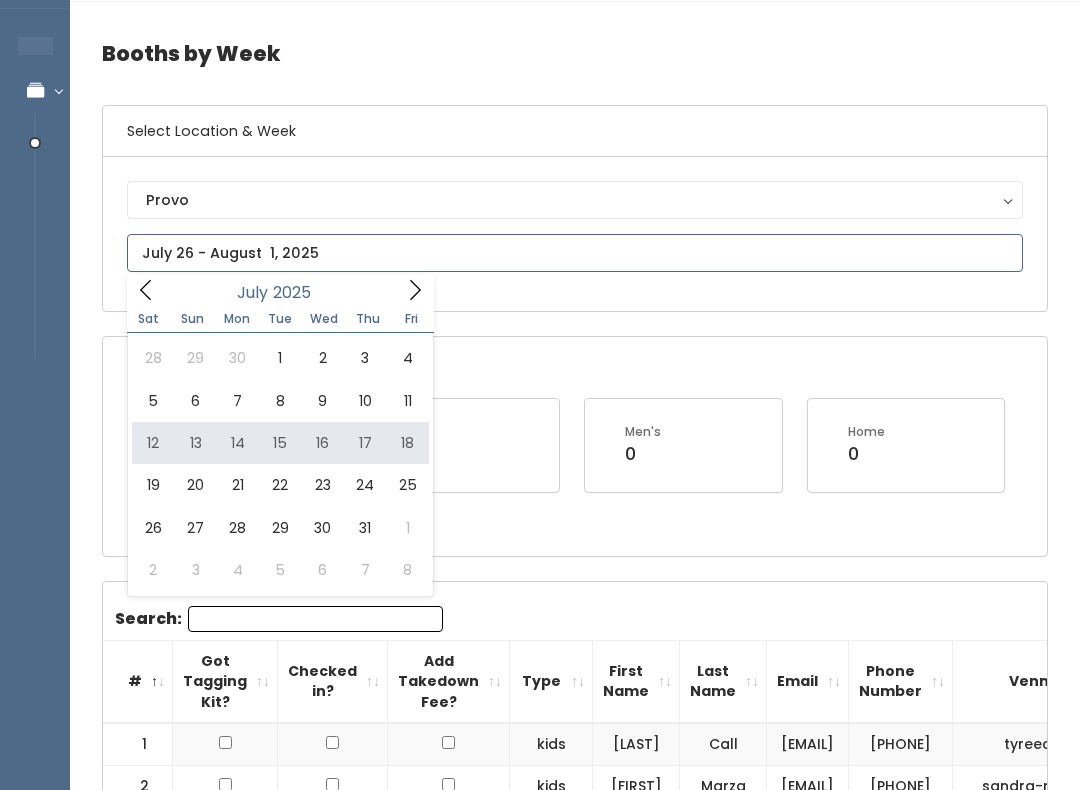 type on "July 12 to July 18" 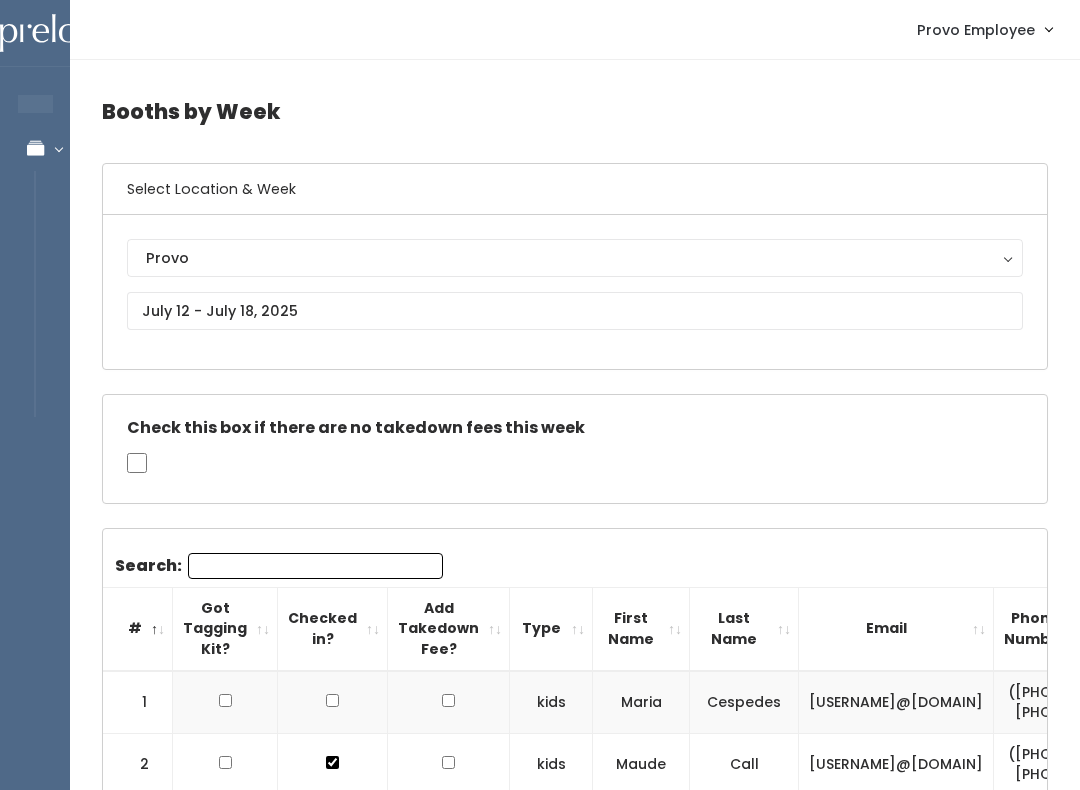 scroll, scrollTop: 33, scrollLeft: 0, axis: vertical 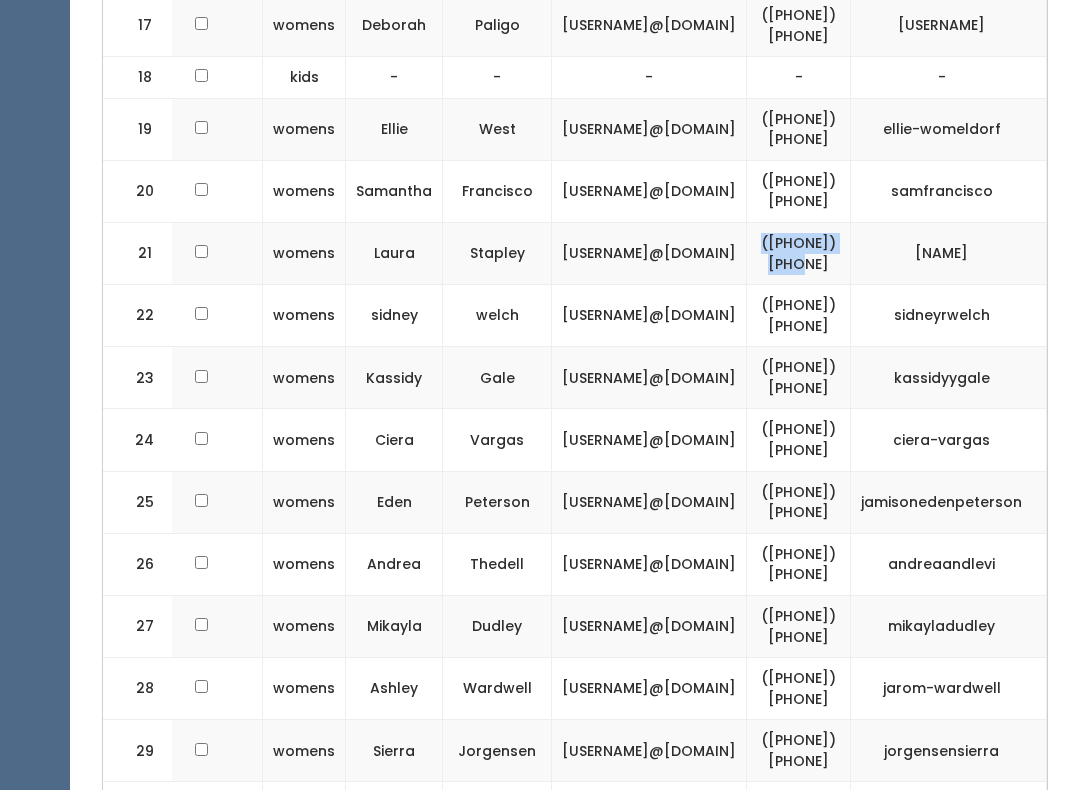 click on "[EMAIL]" at bounding box center [649, 253] 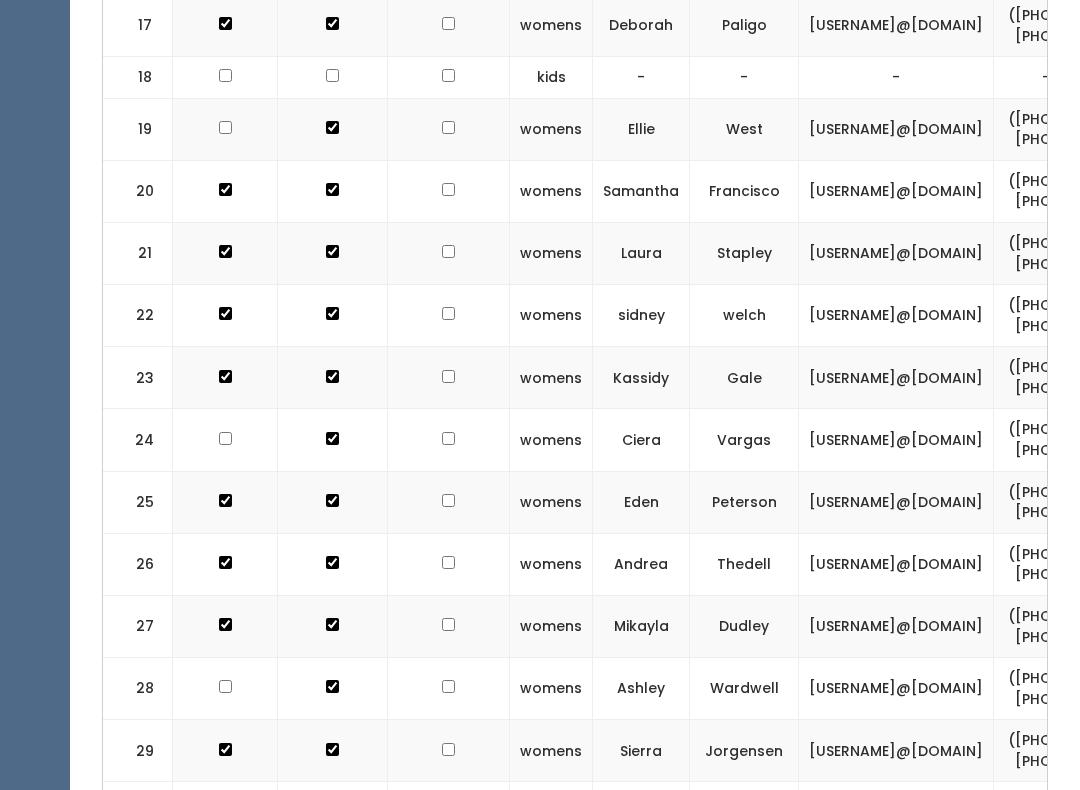 scroll, scrollTop: 0, scrollLeft: 0, axis: both 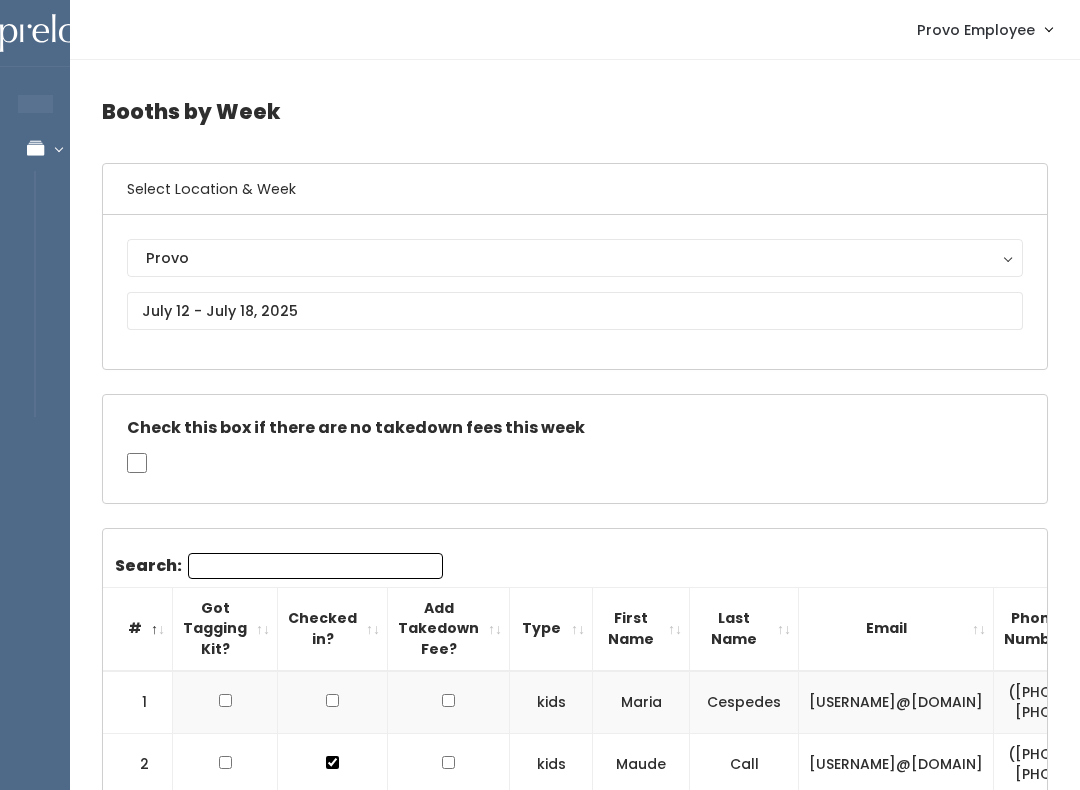 click on "Search:" at bounding box center (315, 566) 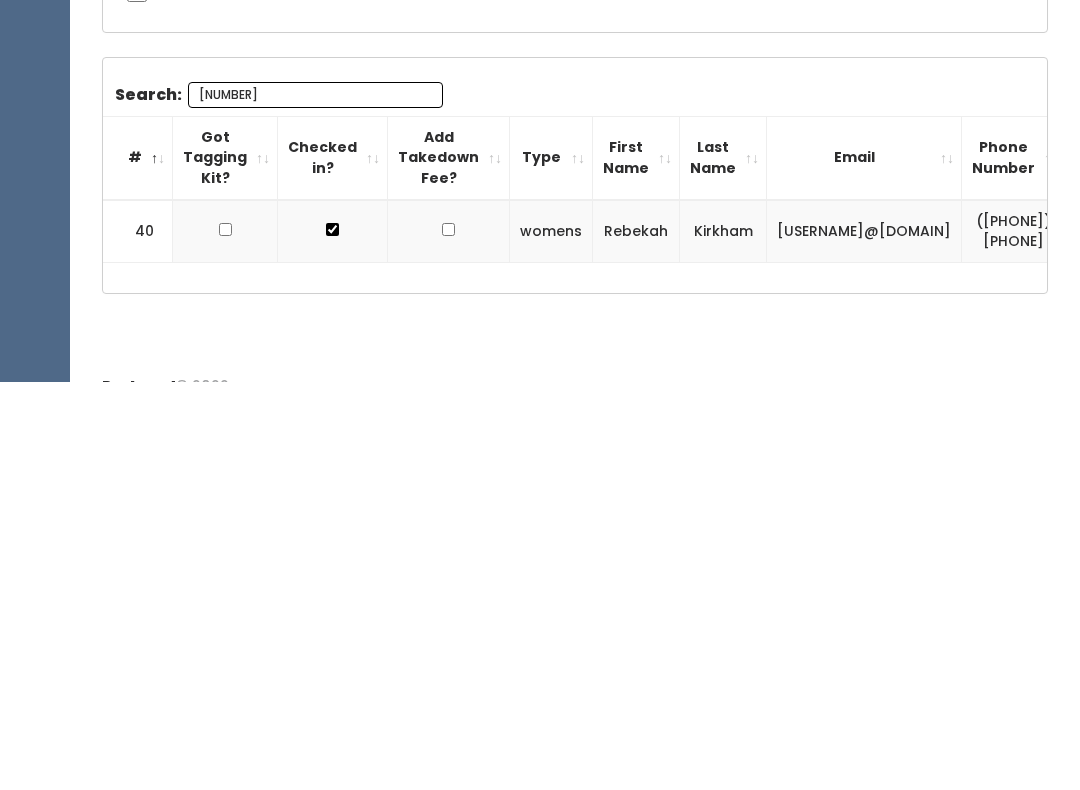 scroll, scrollTop: 88, scrollLeft: 0, axis: vertical 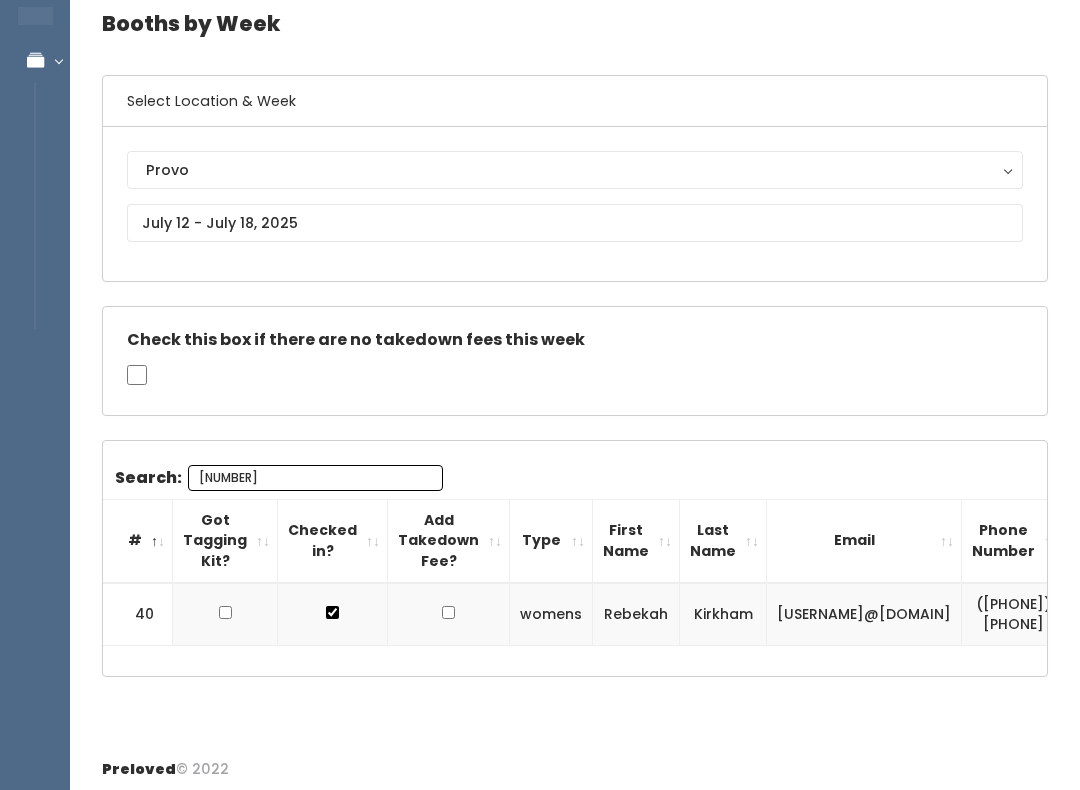 type on "1172" 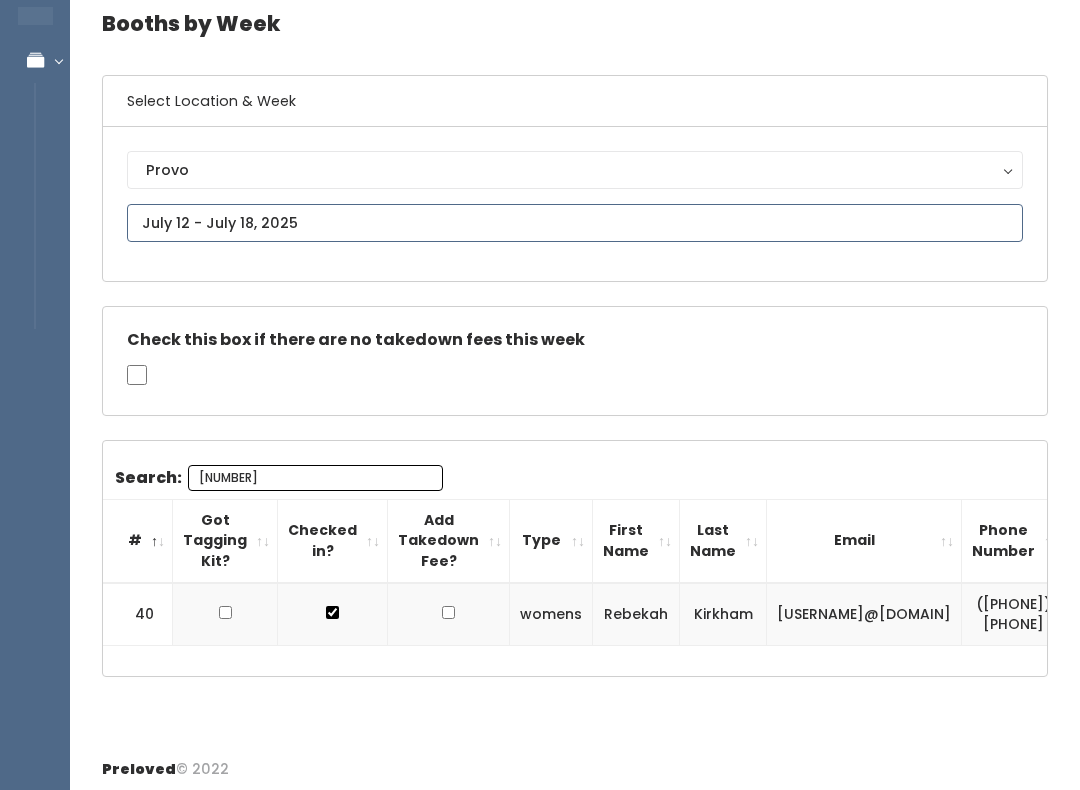 click on "EMPLOYEES
Manage Bookings
Booths by Week
All Bookings
Bookings with Booths
Booth Discounts
Seller Check-in
Provo Employee
Admin Home
My bookings
Account settings" at bounding box center (540, 354) 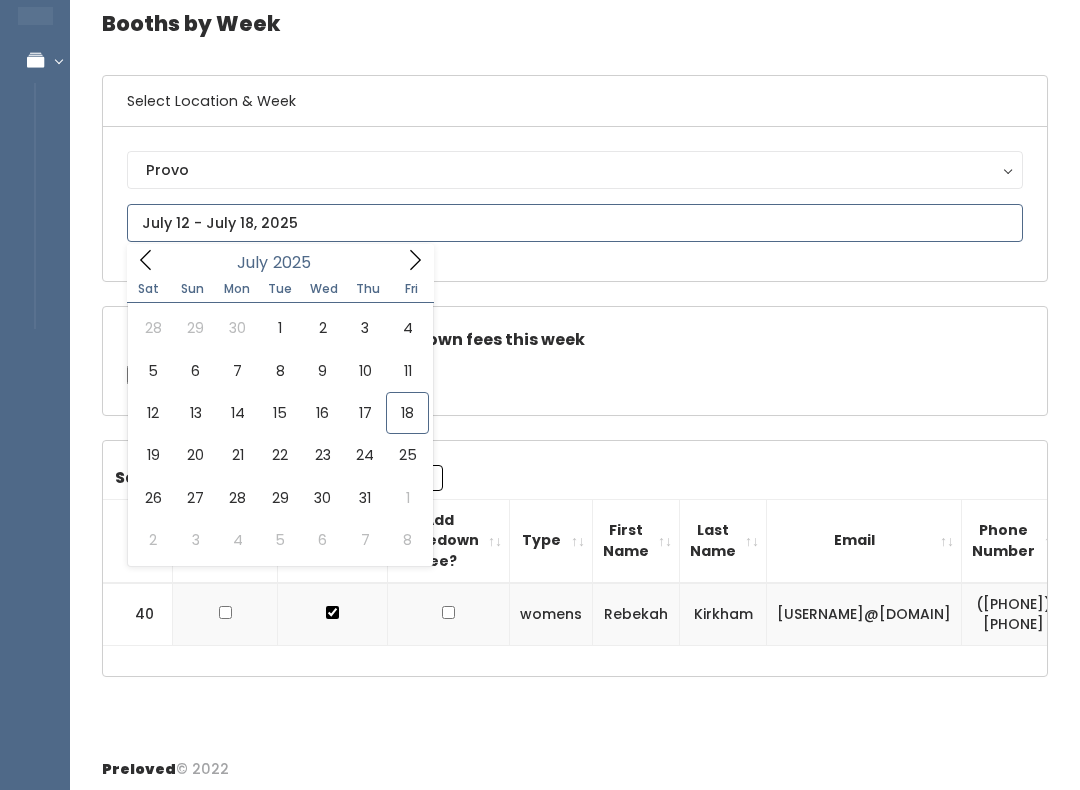 type on "July 12 to July 18" 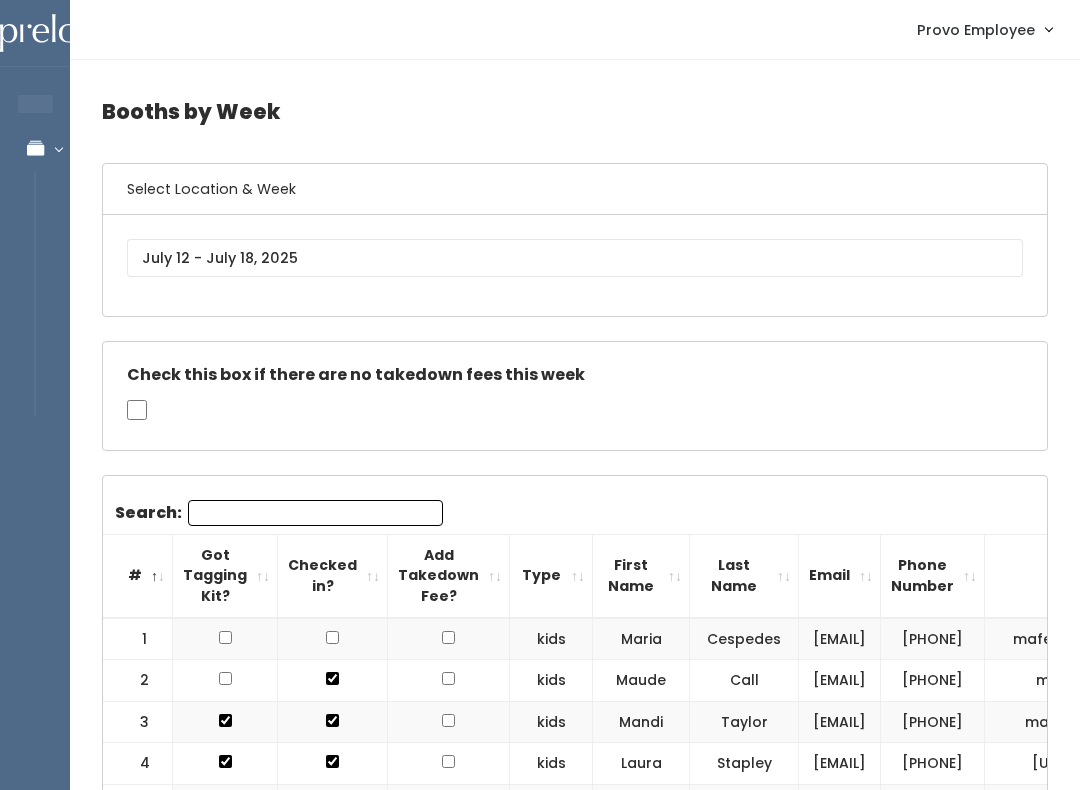 scroll, scrollTop: 0, scrollLeft: 0, axis: both 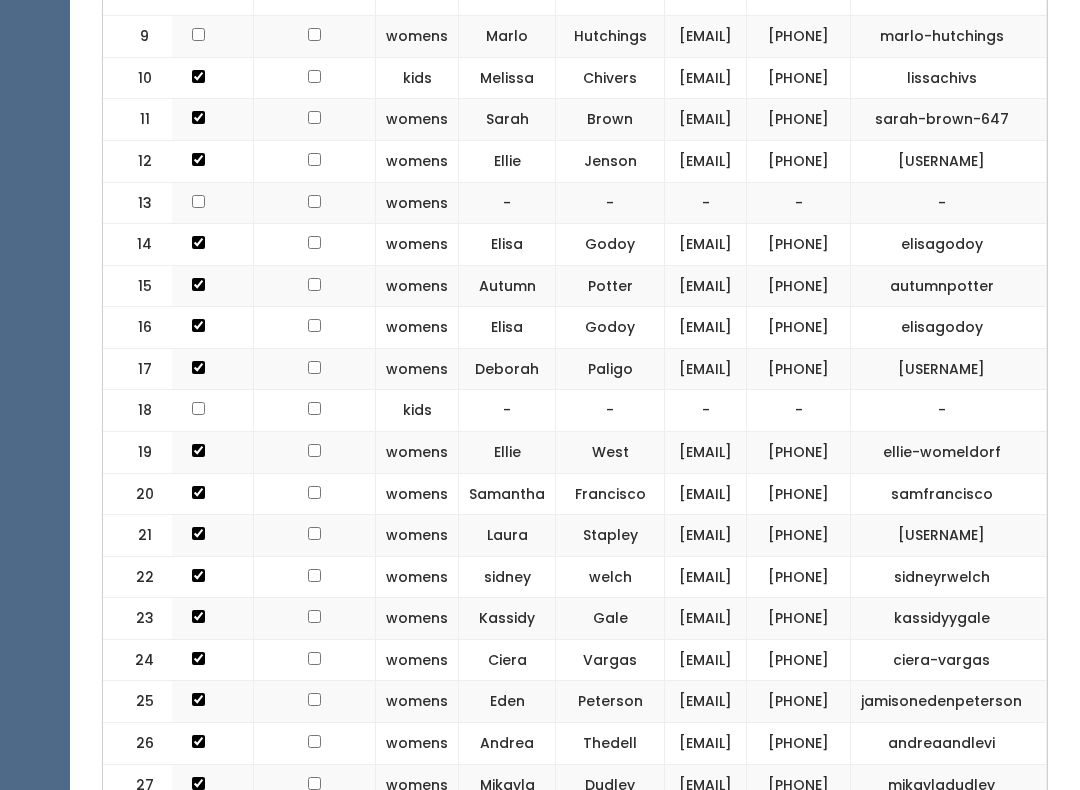 click on "[EMAIL]" at bounding box center (706, 329) 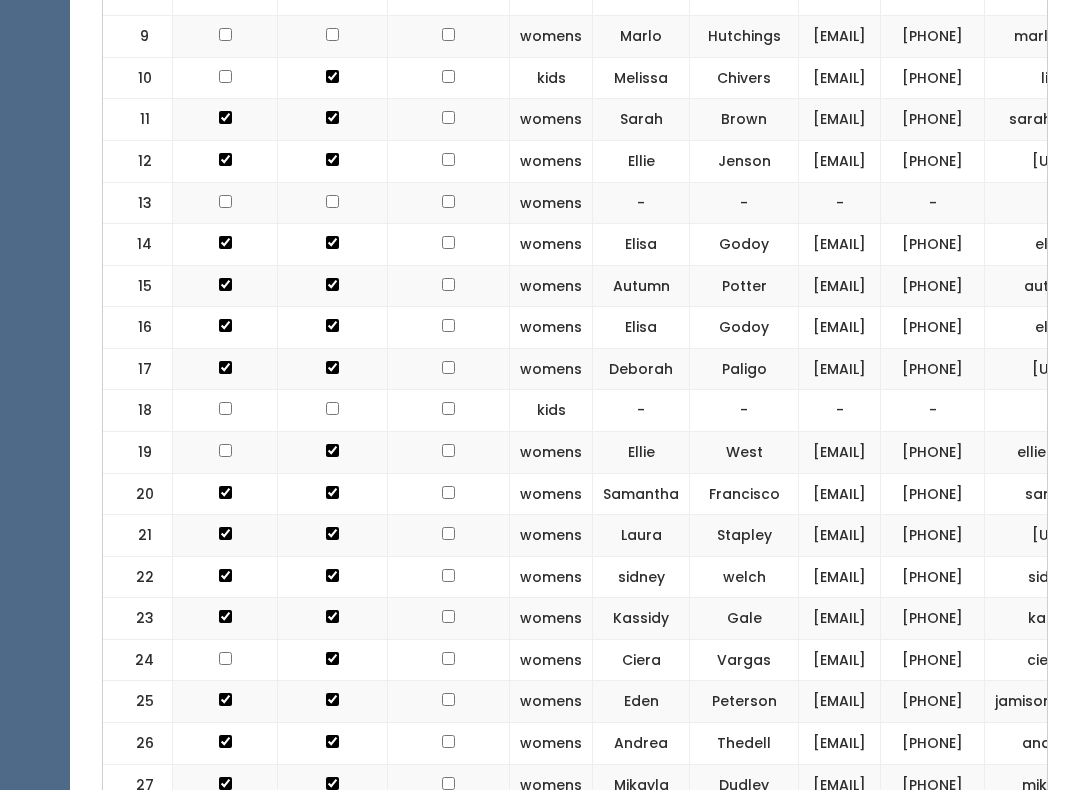 scroll, scrollTop: 0, scrollLeft: 0, axis: both 